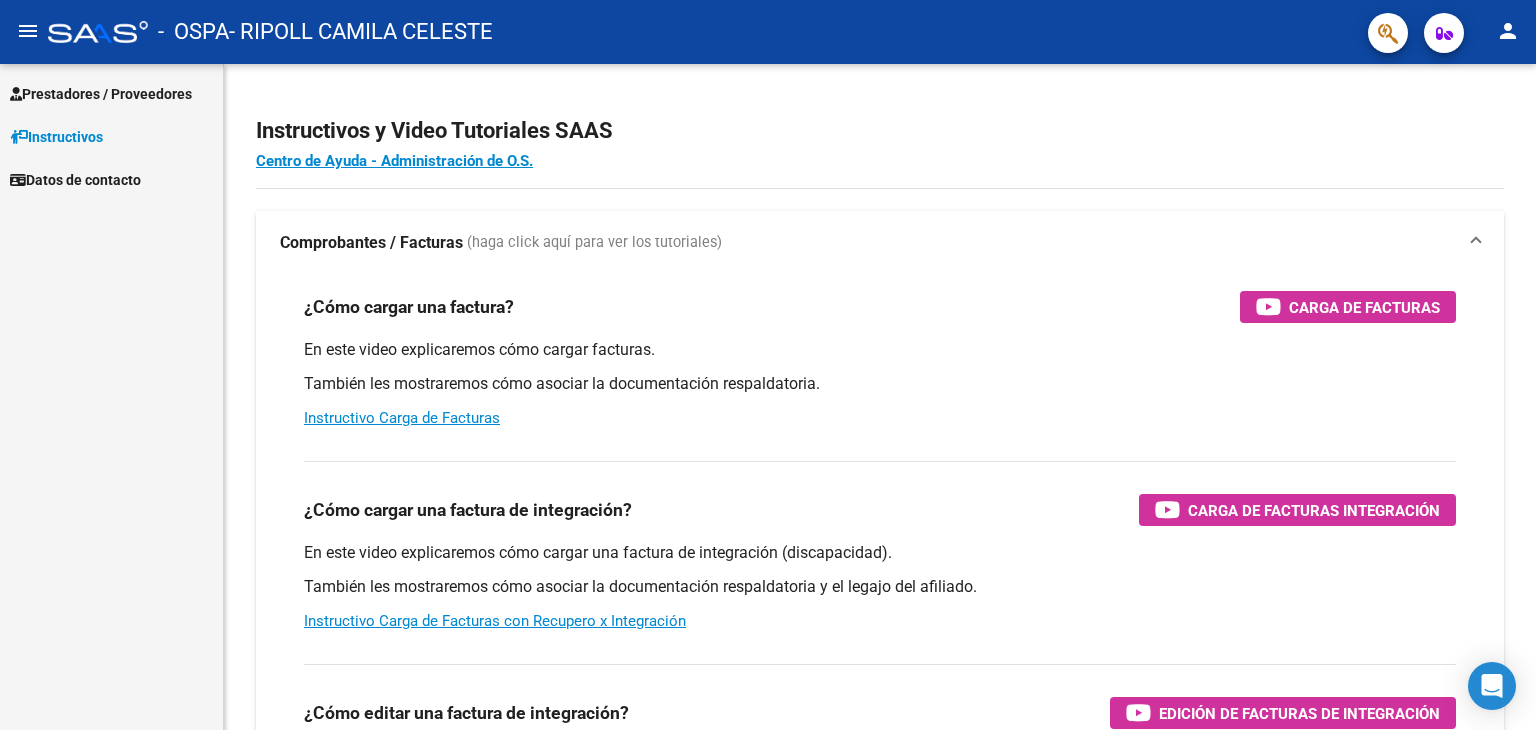 scroll, scrollTop: 0, scrollLeft: 0, axis: both 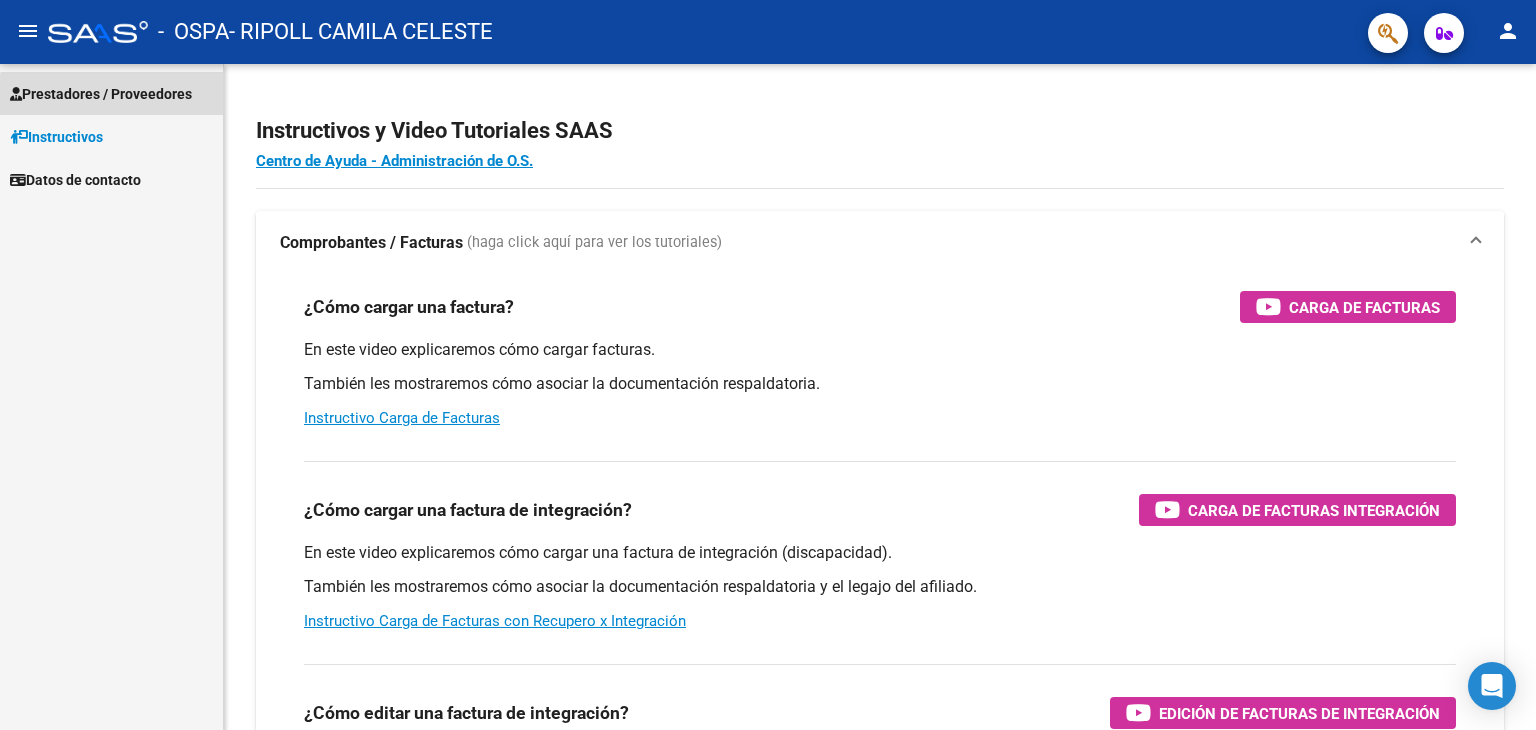 click on "Prestadores / Proveedores" at bounding box center (101, 94) 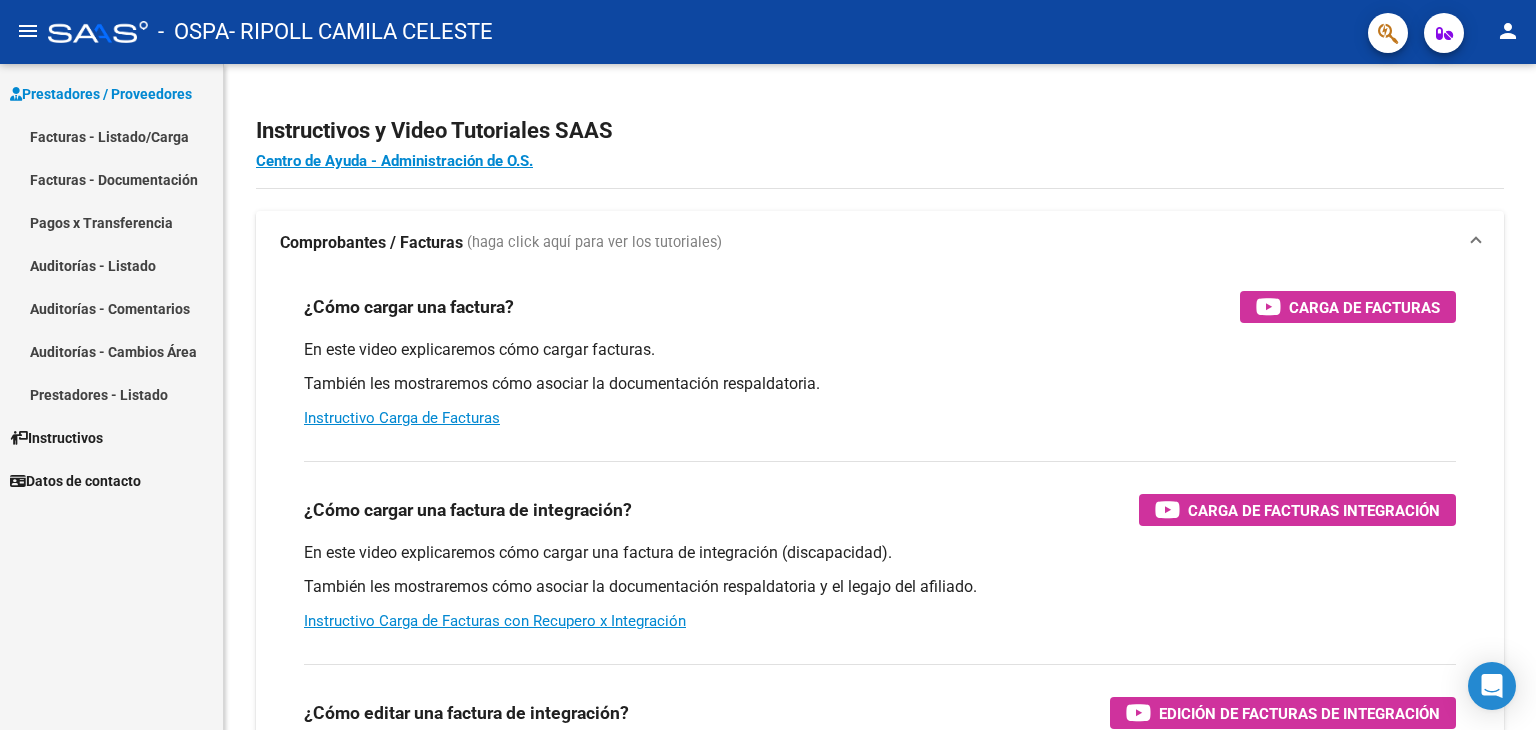 click on "Facturas - Listado/Carga" at bounding box center [111, 136] 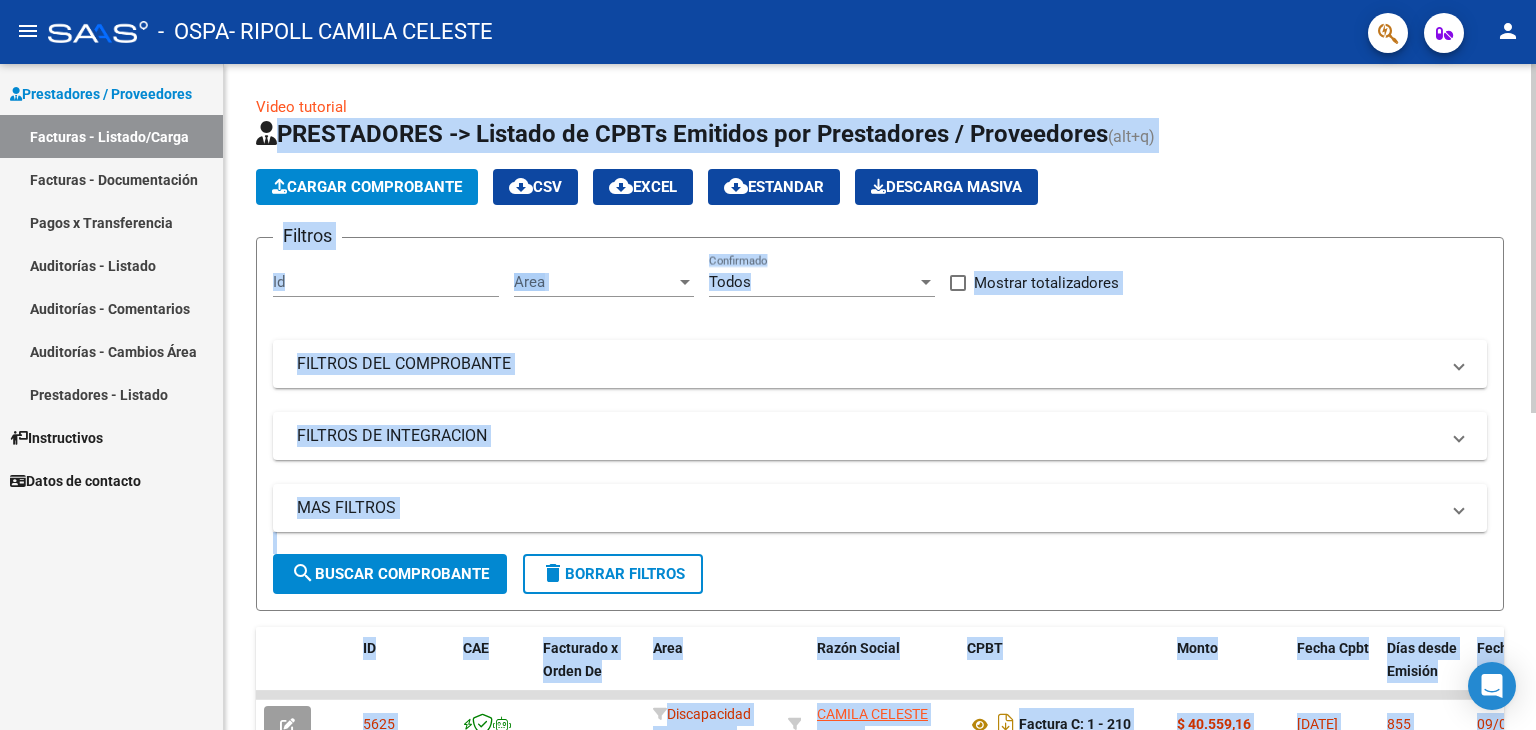 drag, startPoint x: 1529, startPoint y: 97, endPoint x: 1532, endPoint y: 125, distance: 28.160255 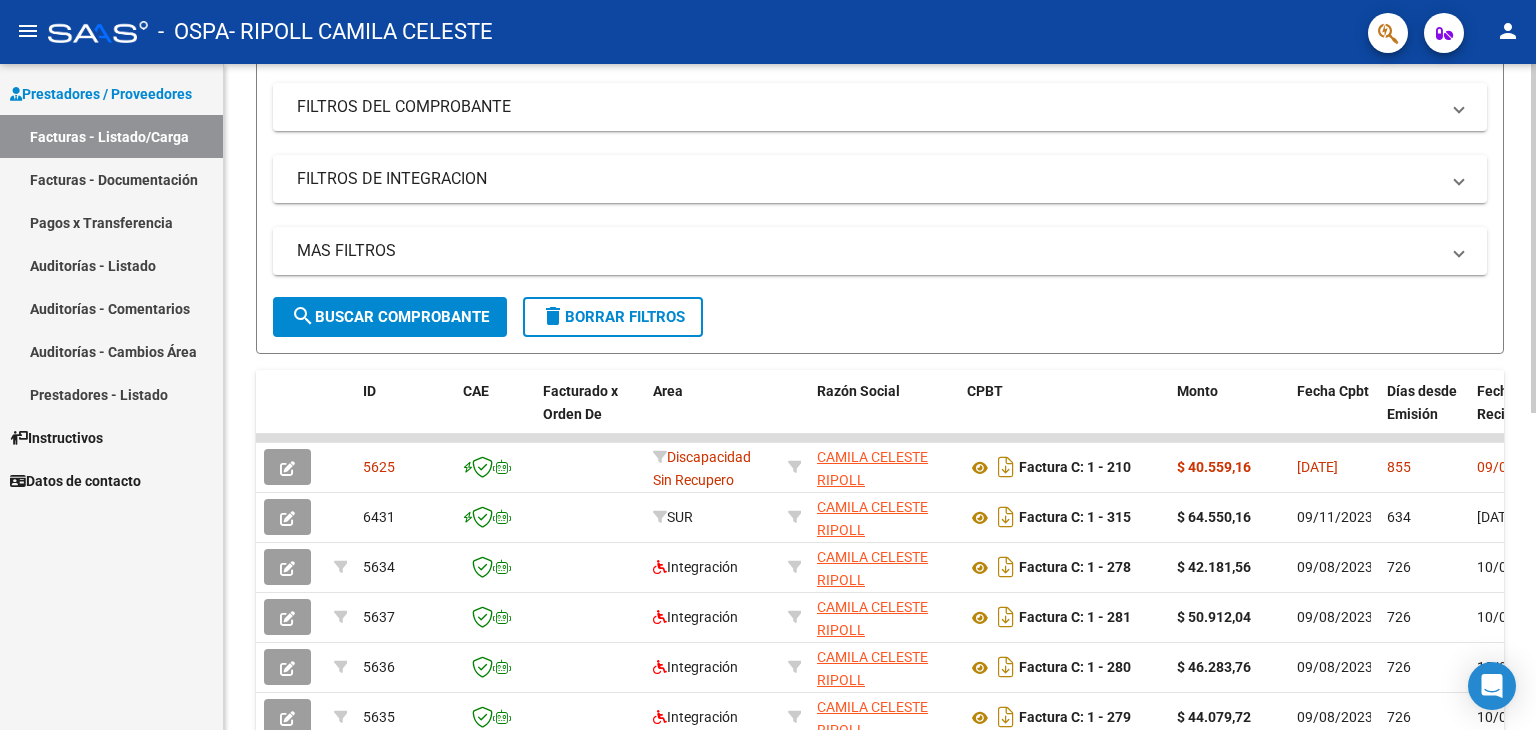 scroll, scrollTop: 260, scrollLeft: 0, axis: vertical 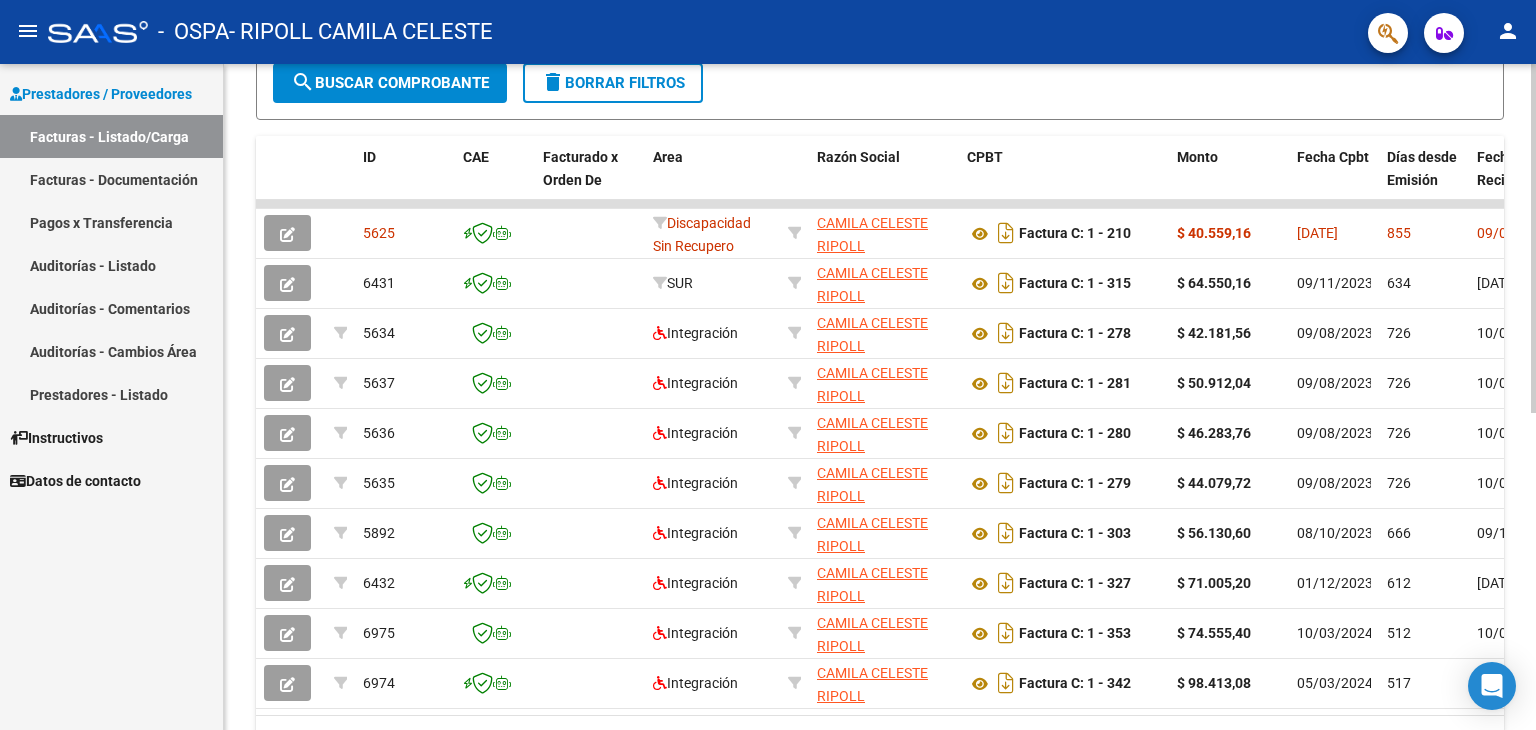 click on "Video tutorial   PRESTADORES -> Listado de CPBTs Emitidos por Prestadores / Proveedores (alt+q)   Cargar Comprobante
cloud_download  CSV  cloud_download  EXCEL  cloud_download  Estandar   Descarga Masiva
Filtros Id Area Area Todos Confirmado   Mostrar totalizadores   FILTROS DEL COMPROBANTE  Comprobante Tipo Comprobante Tipo Start date – End date Fec. Comprobante Desde / Hasta Días Emisión Desde(cant. días) Días Emisión Hasta(cant. días) CUIT / Razón Social Pto. Venta Nro. Comprobante Código SSS CAE Válido CAE Válido Todos Cargado Módulo Hosp. Todos Tiene facturacion Apócrifa Hospital Refes  FILTROS DE INTEGRACION  Período De Prestación Campos del Archivo de Rendición Devuelto x SSS (dr_envio) Todos Rendido x SSS (dr_envio) Tipo de Registro Tipo de Registro Período Presentación Período Presentación Campos del Legajo Asociado (preaprobación) Afiliado Legajo (cuil/nombre) Todos Solo facturas preaprobadas  MAS FILTROS  Todos Con Doc. Respaldatoria Todos Con Trazabilidad Todos – –" 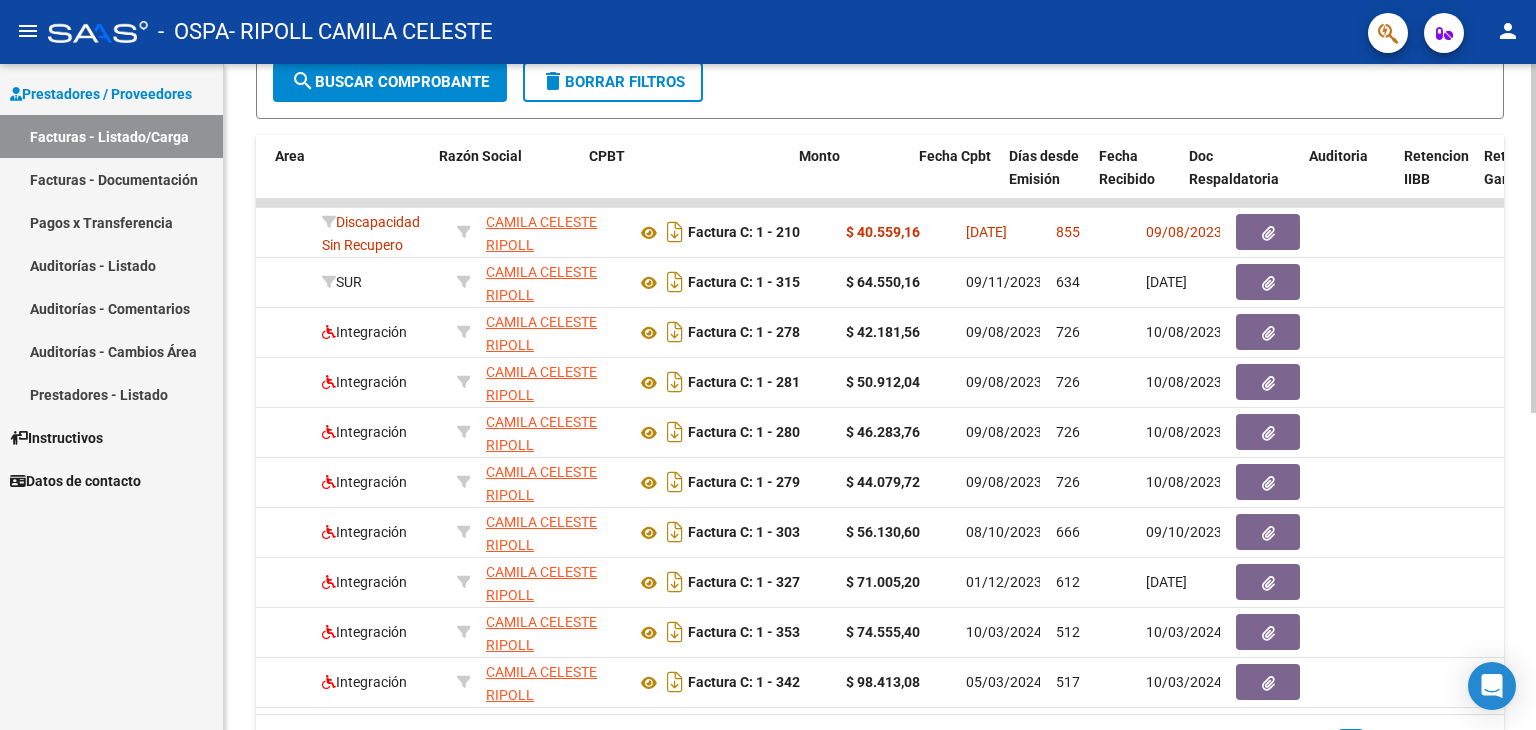 scroll, scrollTop: 0, scrollLeft: 378, axis: horizontal 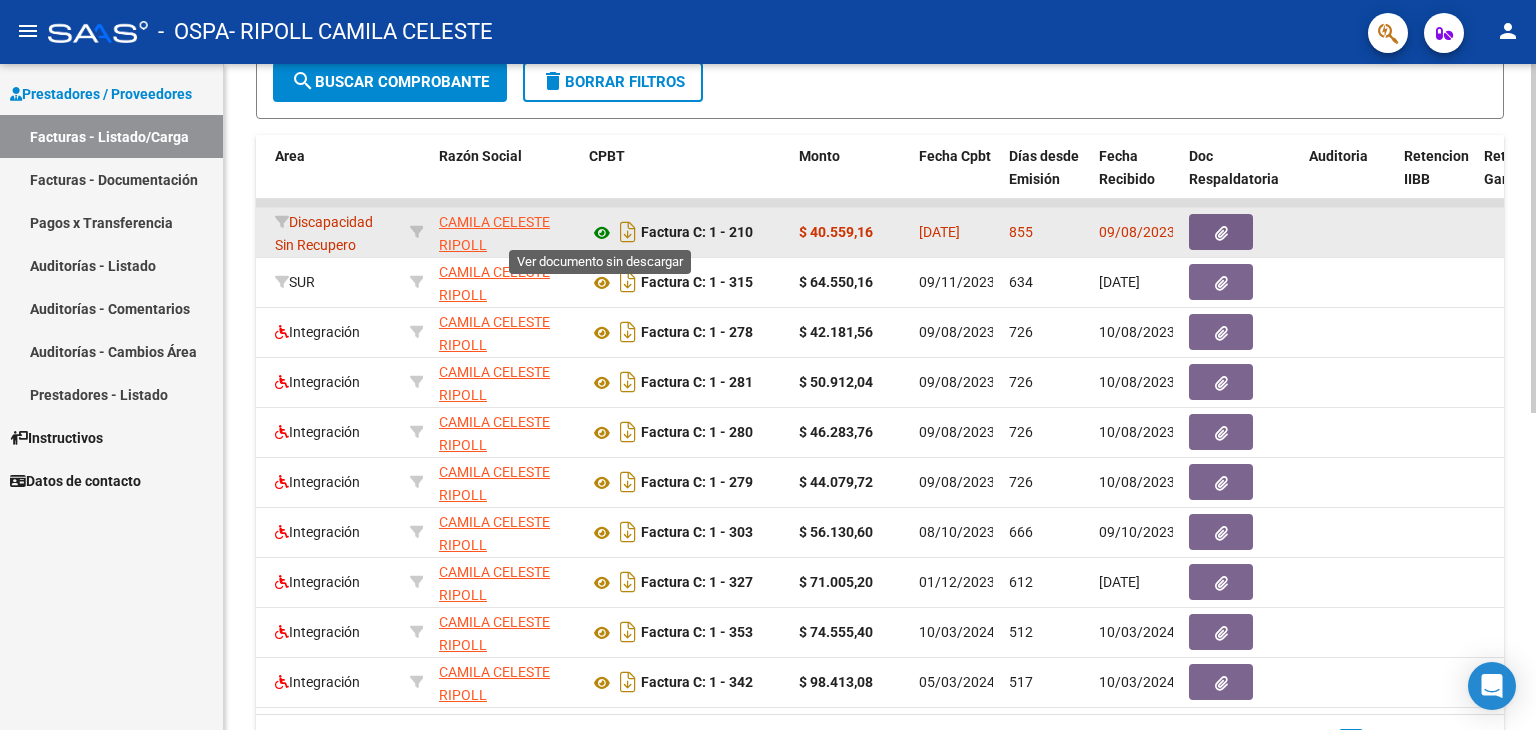 click 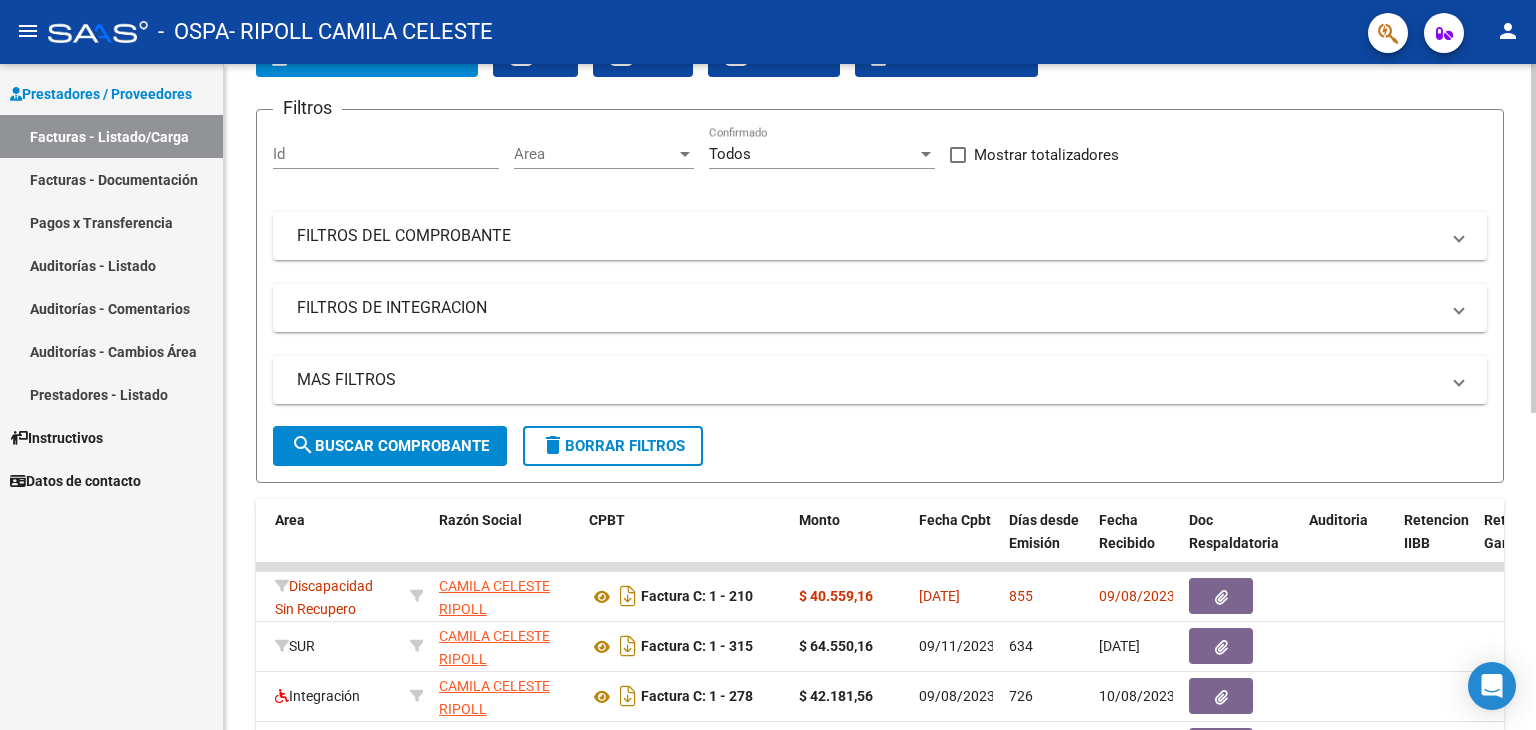 scroll, scrollTop: 102, scrollLeft: 0, axis: vertical 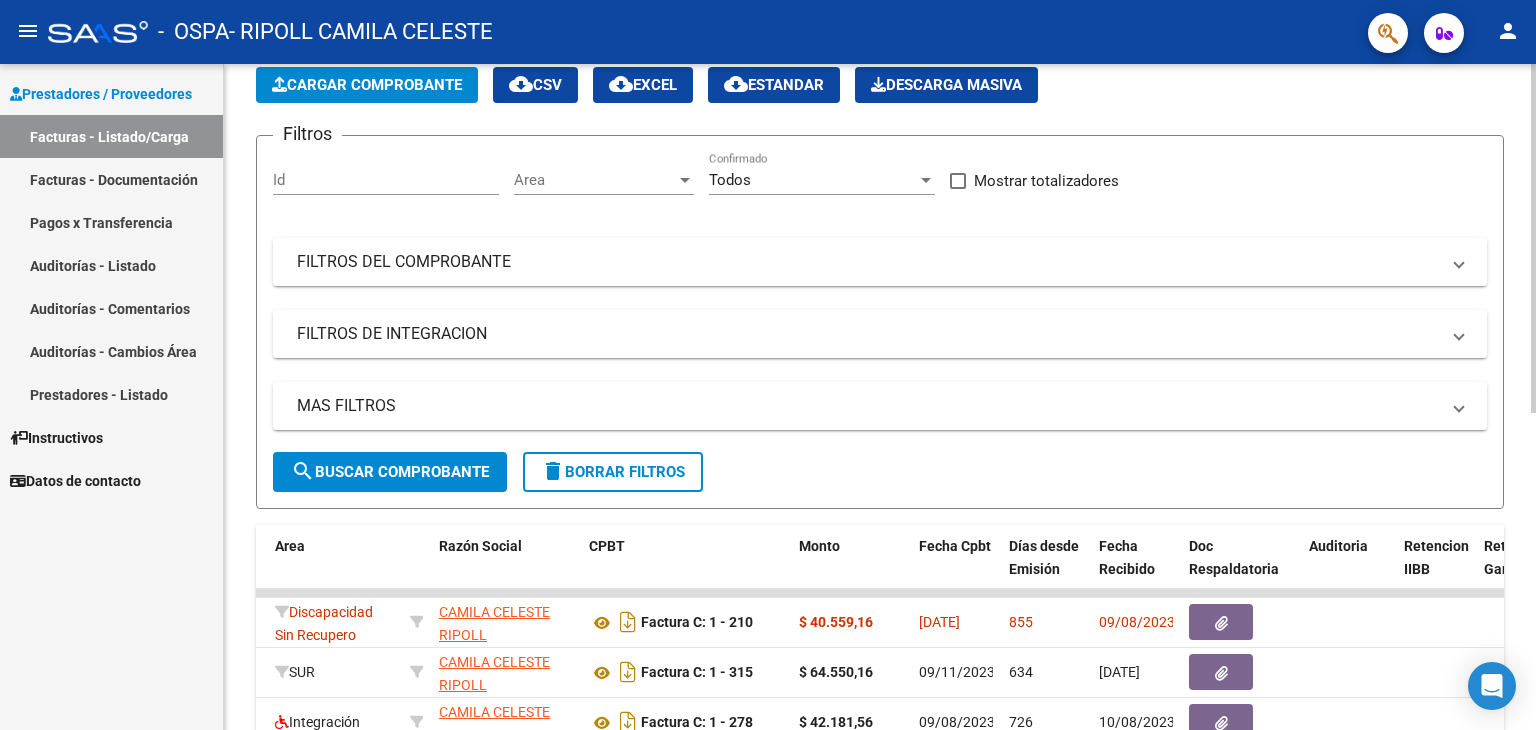 click on "Video tutorial   PRESTADORES -> Listado de CPBTs Emitidos por Prestadores / Proveedores (alt+q)   Cargar Comprobante
cloud_download  CSV  cloud_download  EXCEL  cloud_download  Estandar   Descarga Masiva
Filtros Id Area Area Todos Confirmado   Mostrar totalizadores   FILTROS DEL COMPROBANTE  Comprobante Tipo Comprobante Tipo Start date – End date Fec. Comprobante Desde / Hasta Días Emisión Desde(cant. días) Días Emisión Hasta(cant. días) CUIT / Razón Social Pto. Venta Nro. Comprobante Código SSS CAE Válido CAE Válido Todos Cargado Módulo Hosp. Todos Tiene facturacion Apócrifa Hospital Refes  FILTROS DE INTEGRACION  Período De Prestación Campos del Archivo de Rendición Devuelto x SSS (dr_envio) Todos Rendido x SSS (dr_envio) Tipo de Registro Tipo de Registro Período Presentación Período Presentación Campos del Legajo Asociado (preaprobación) Afiliado Legajo (cuil/nombre) Todos Solo facturas preaprobadas  MAS FILTROS  Todos Con Doc. Respaldatoria Todos Con Trazabilidad Todos – –" 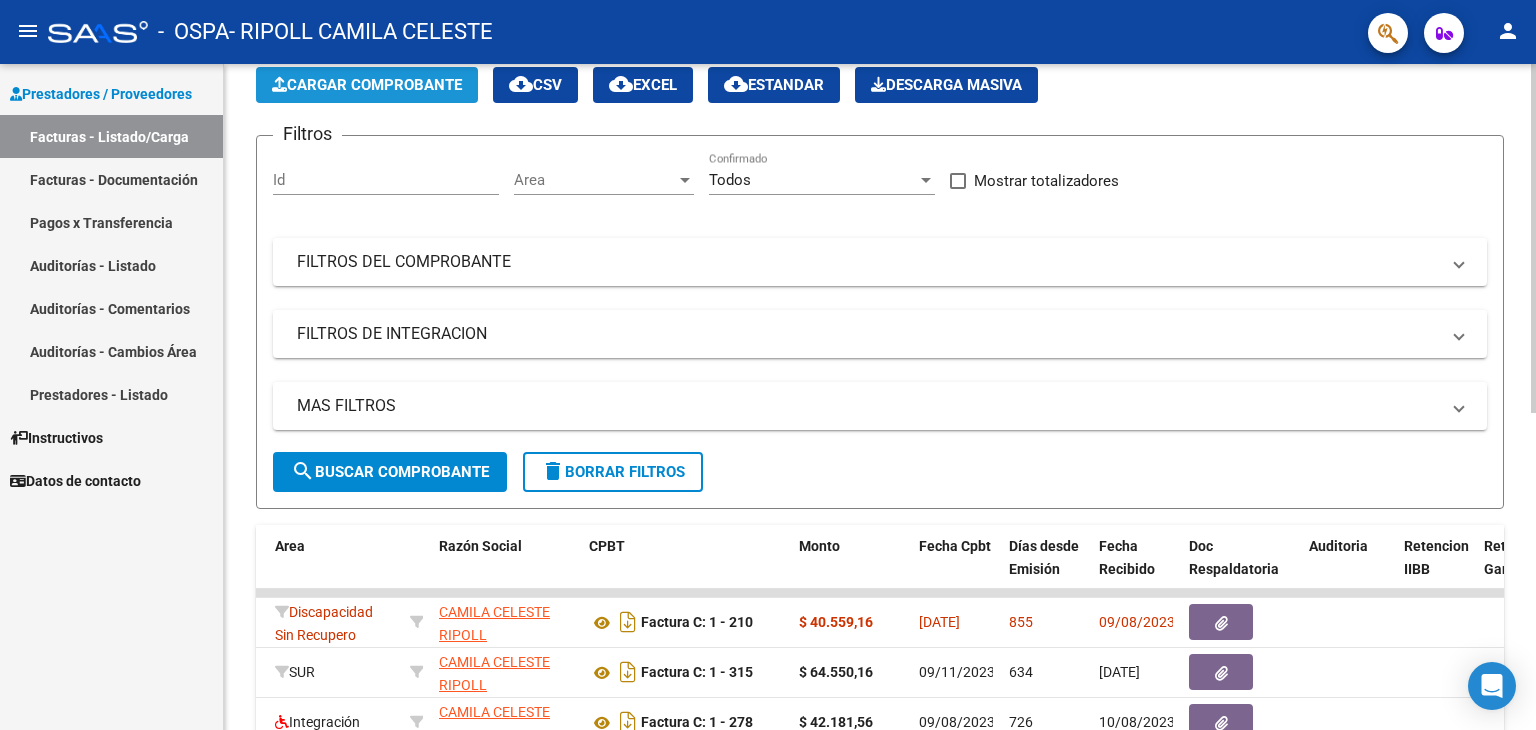 click on "Cargar Comprobante" 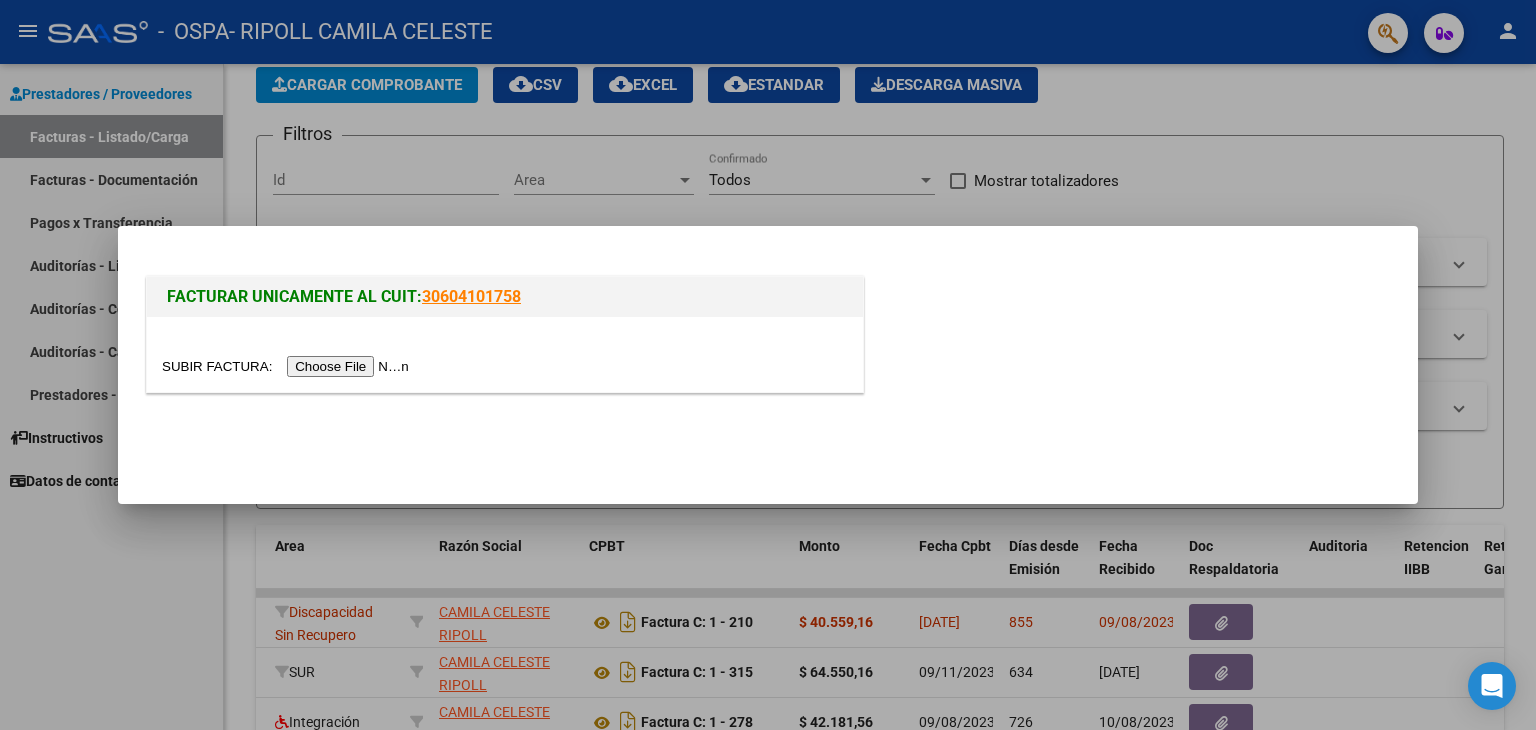 click at bounding box center [768, 365] 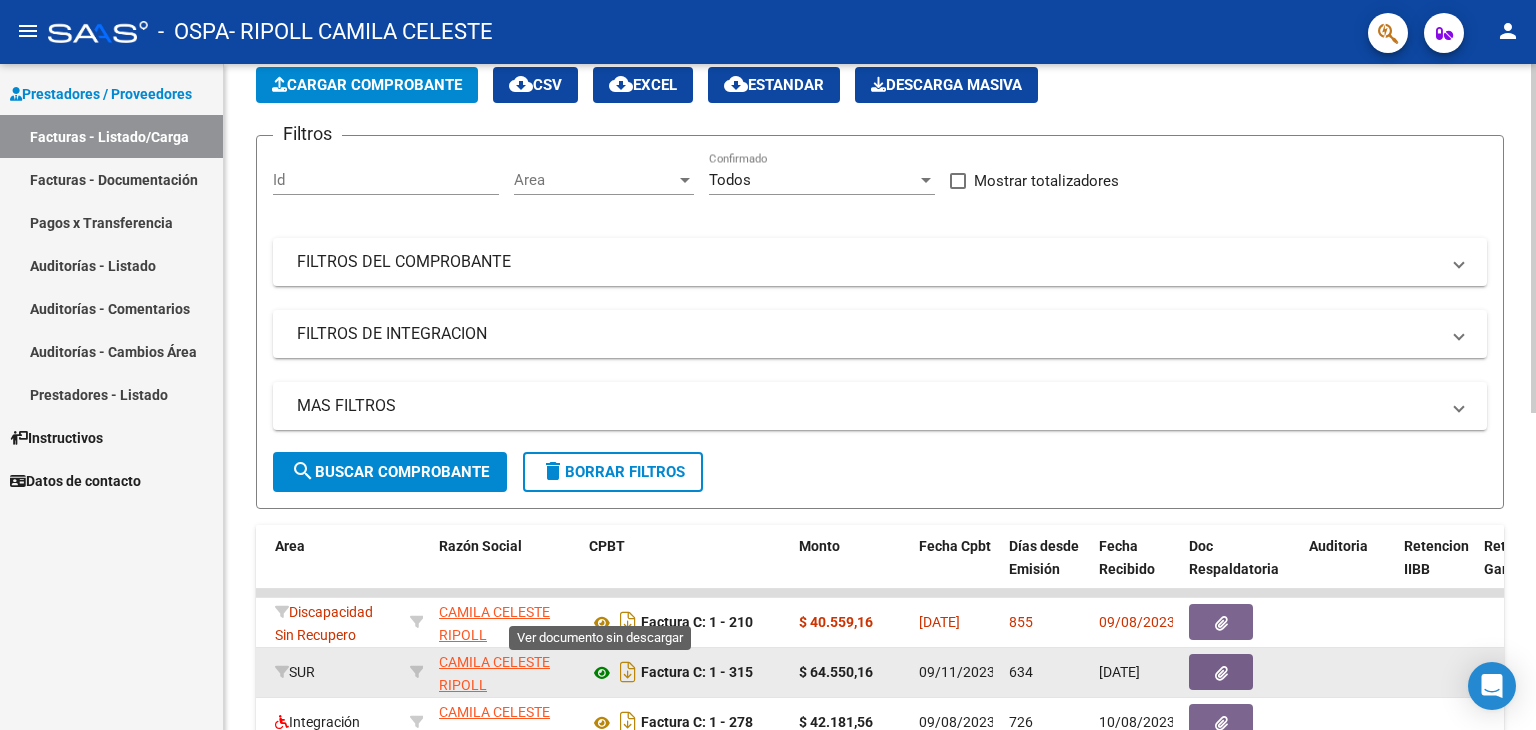 click 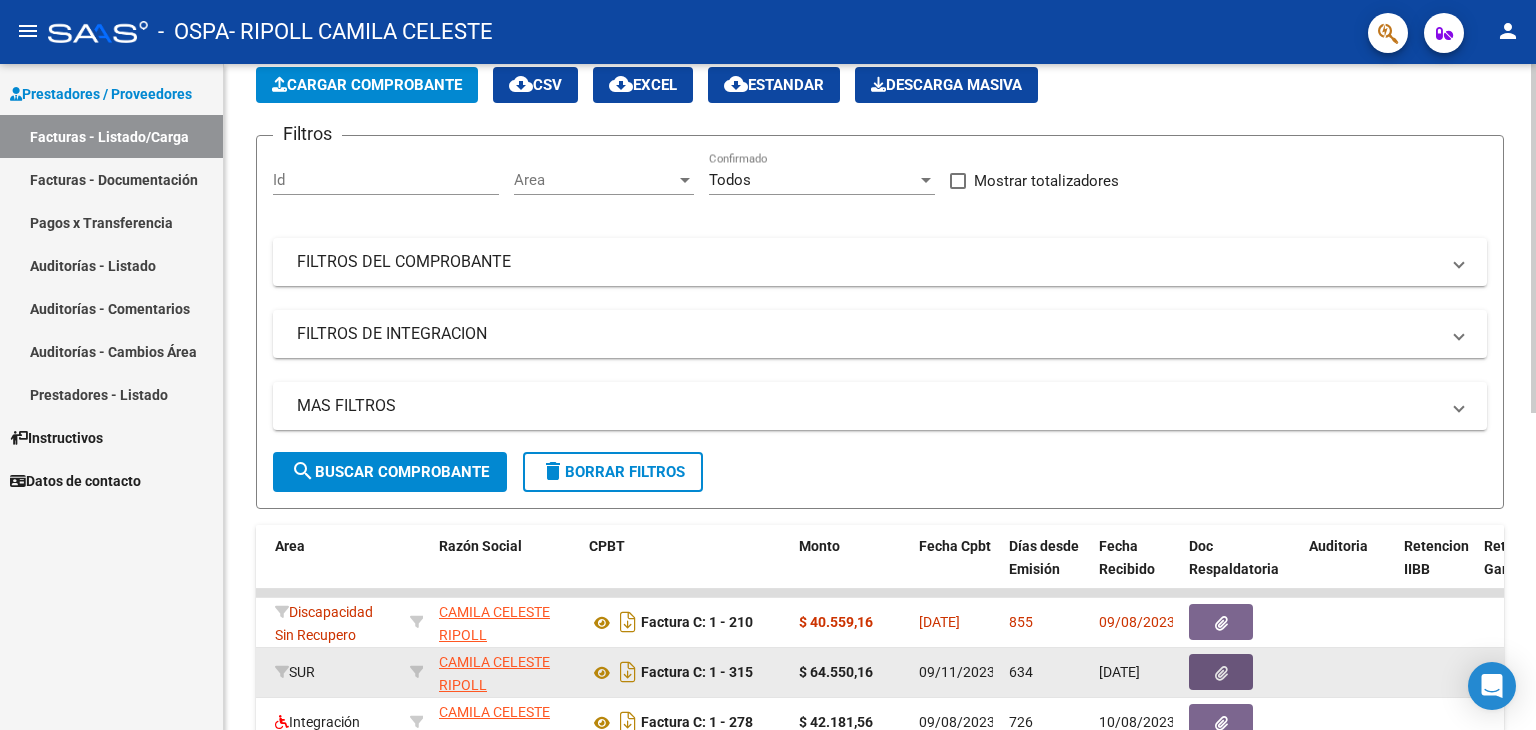 click 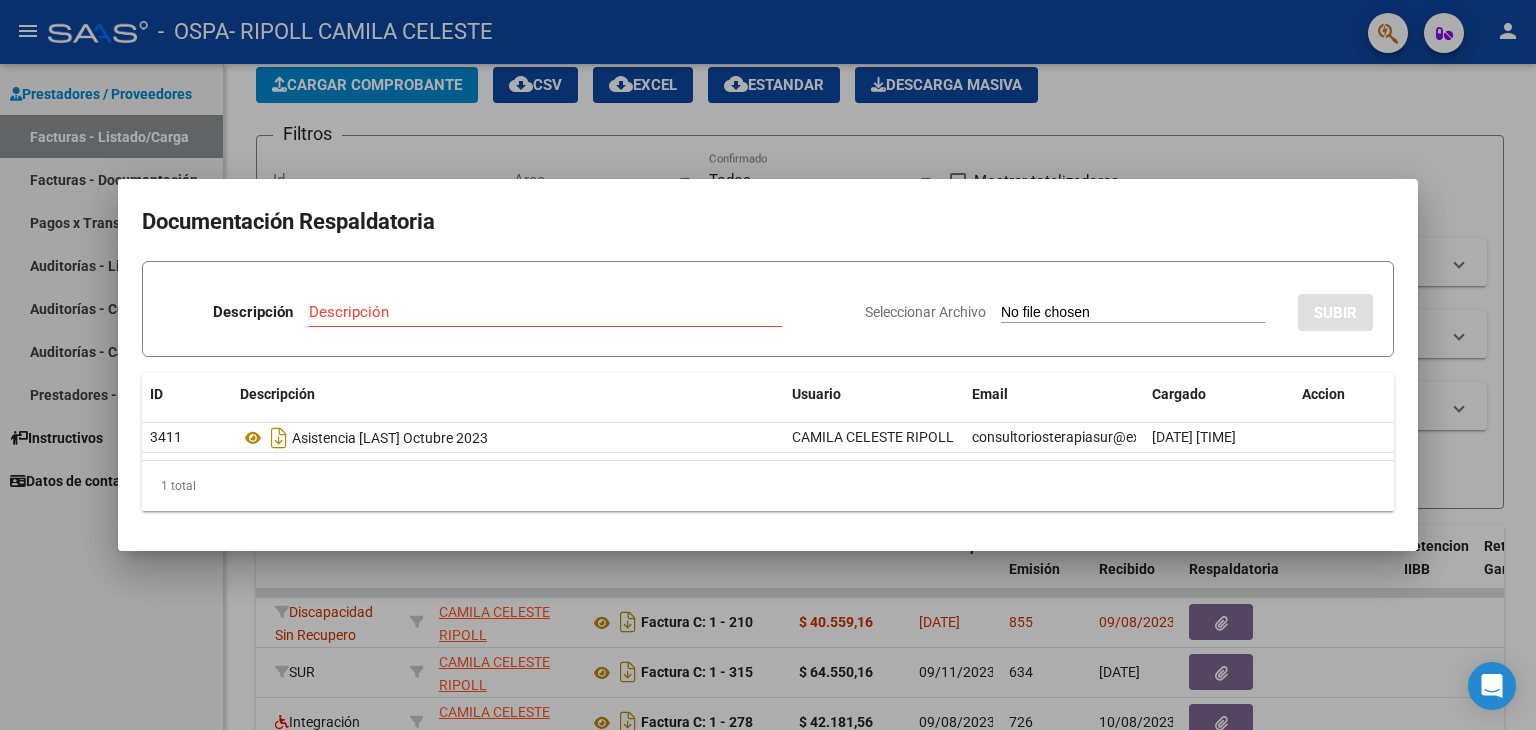 click at bounding box center (768, 365) 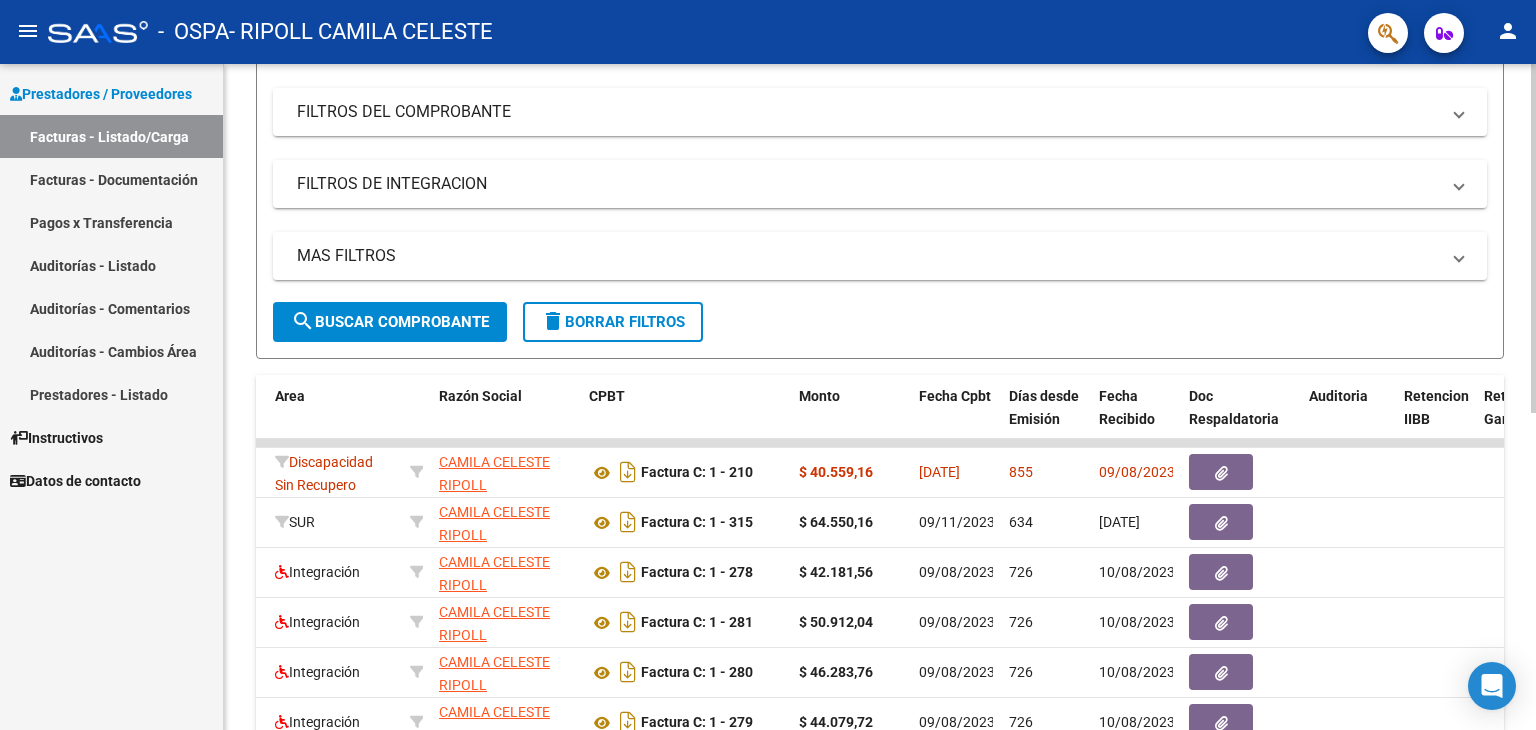scroll, scrollTop: 208, scrollLeft: 0, axis: vertical 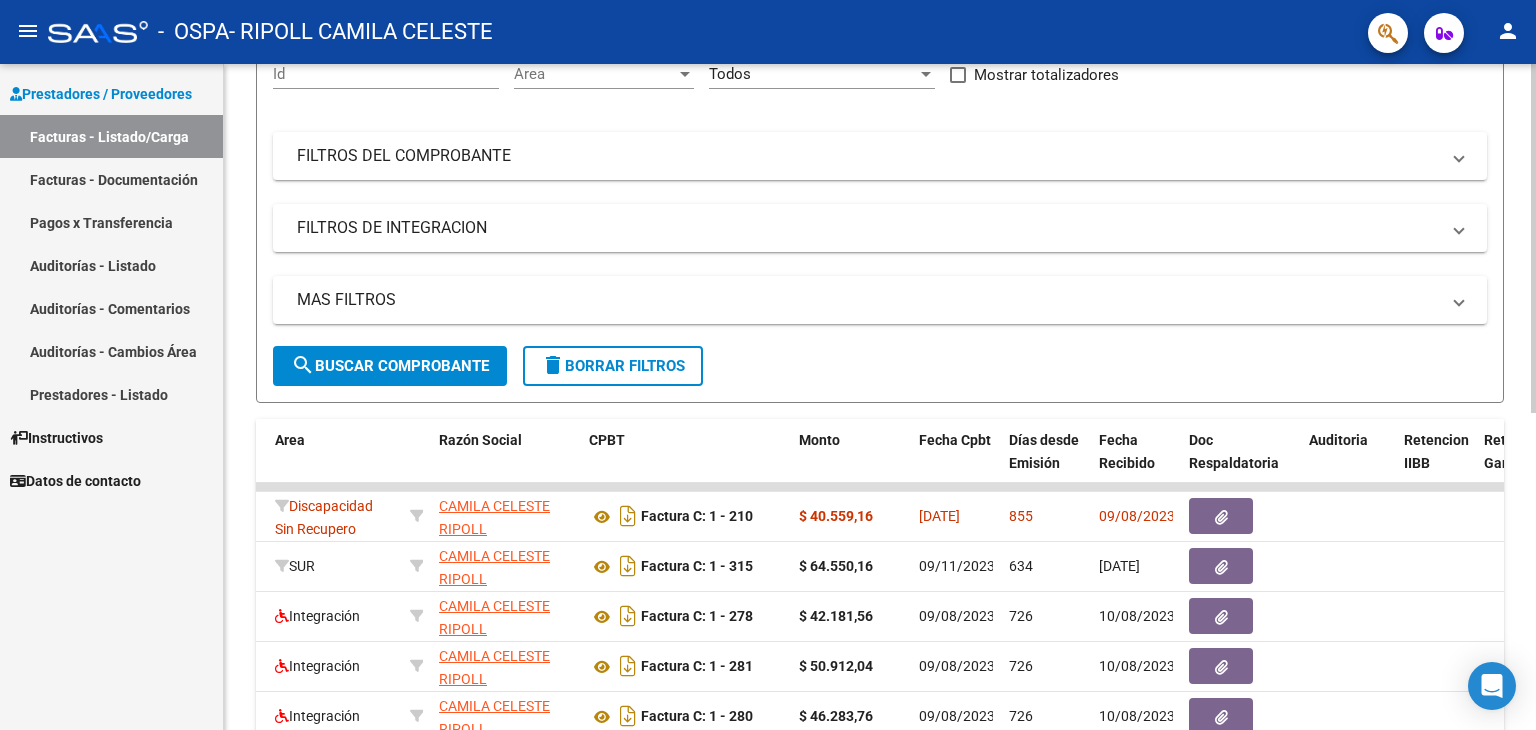 click 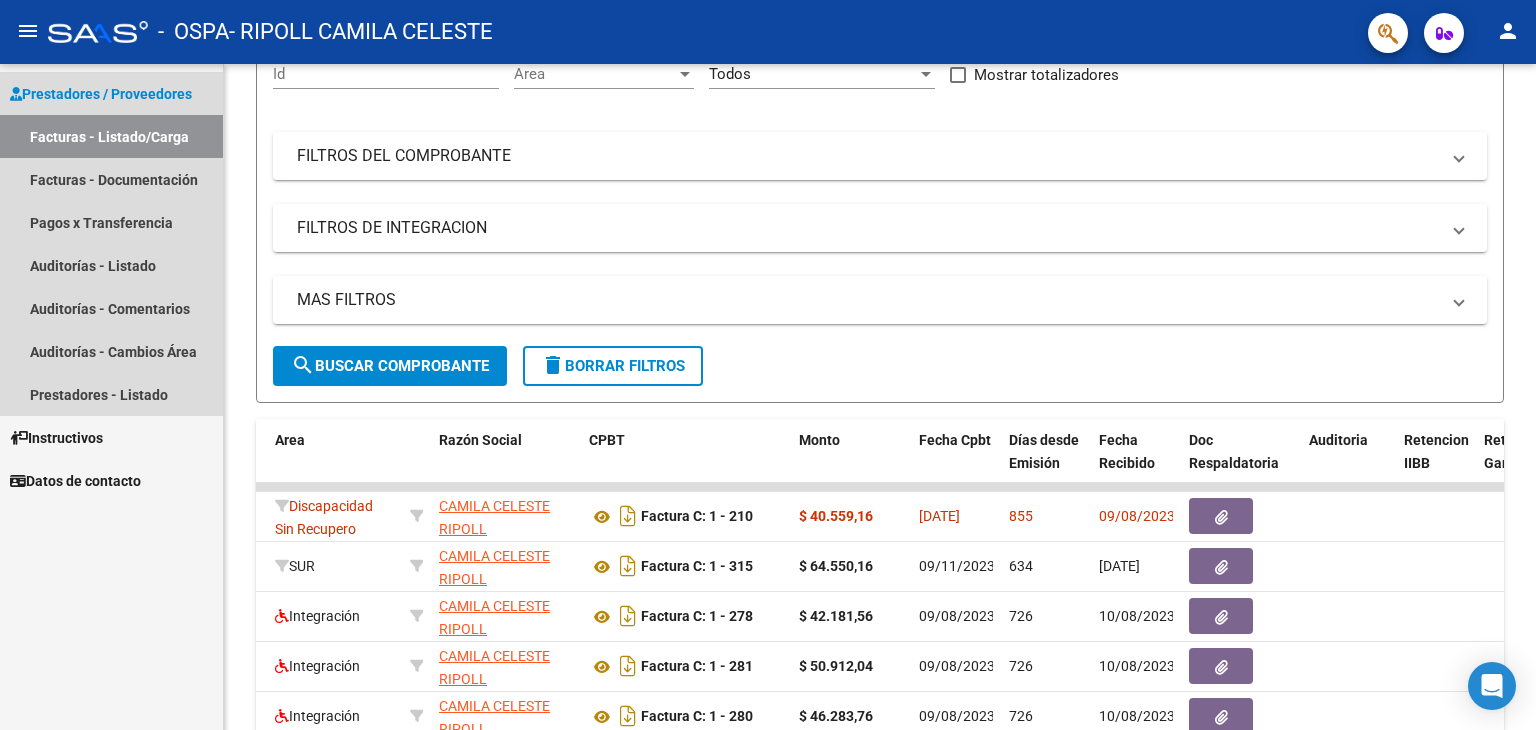 click on "Facturas - Listado/Carga" at bounding box center [111, 136] 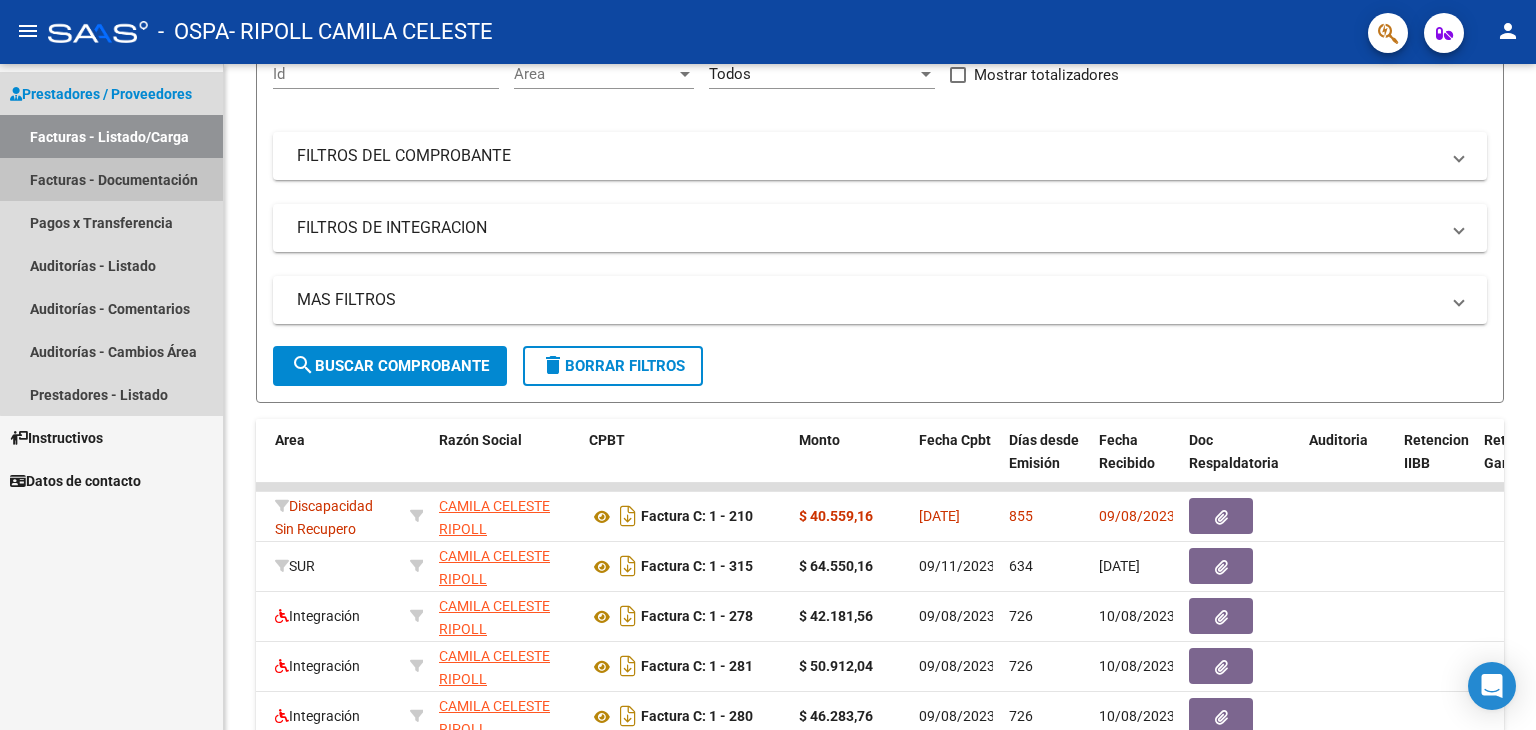 click on "Facturas - Documentación" at bounding box center (111, 179) 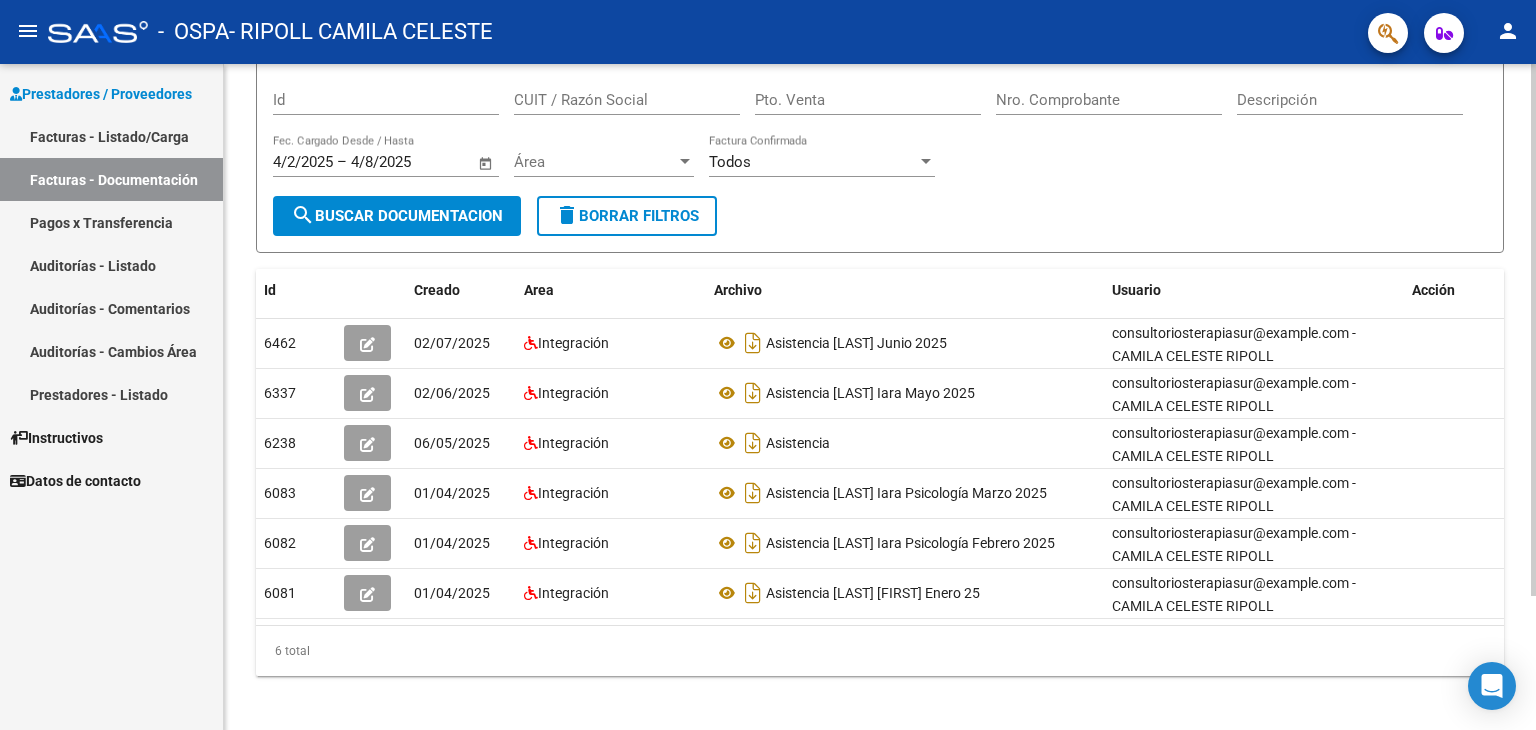 scroll, scrollTop: 167, scrollLeft: 0, axis: vertical 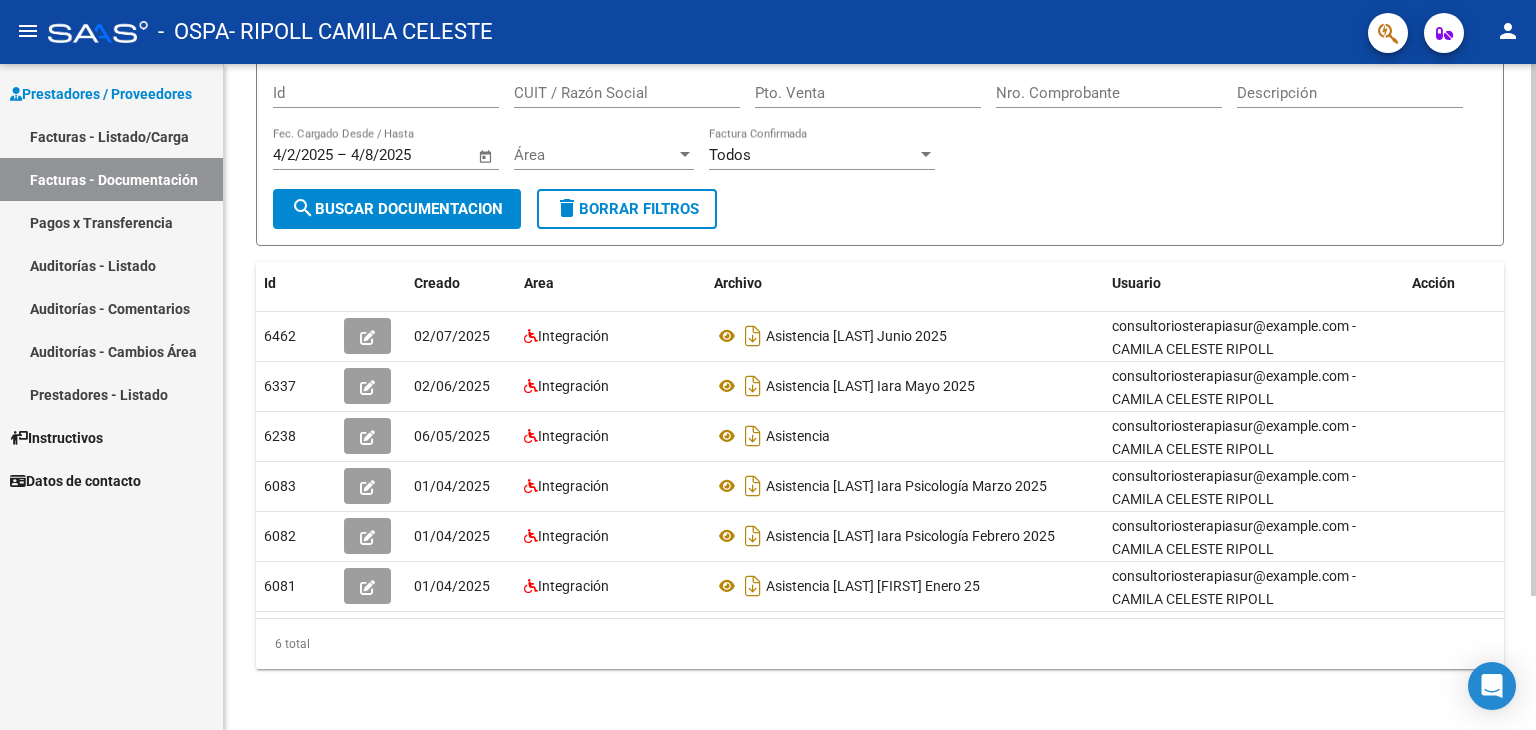 click 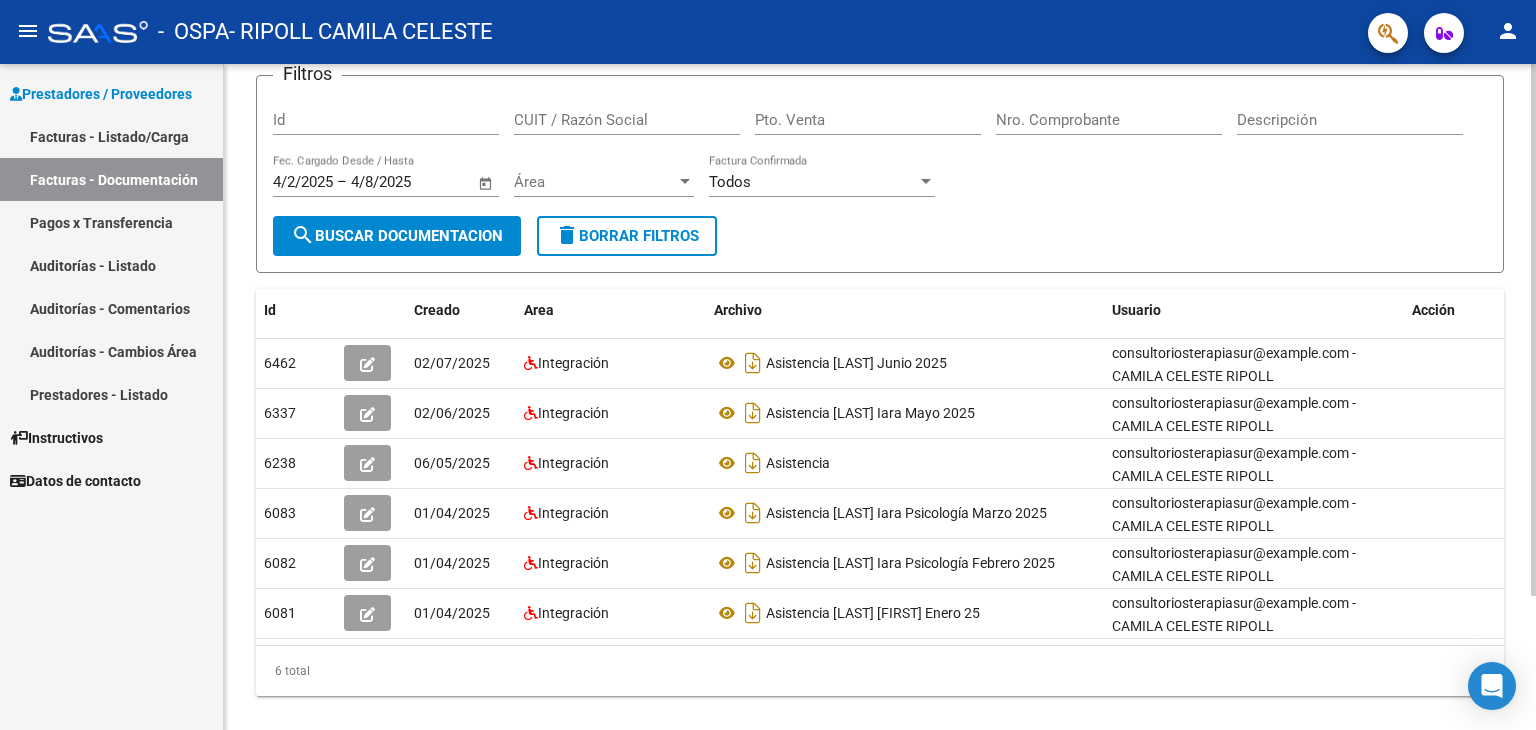 scroll, scrollTop: 144, scrollLeft: 0, axis: vertical 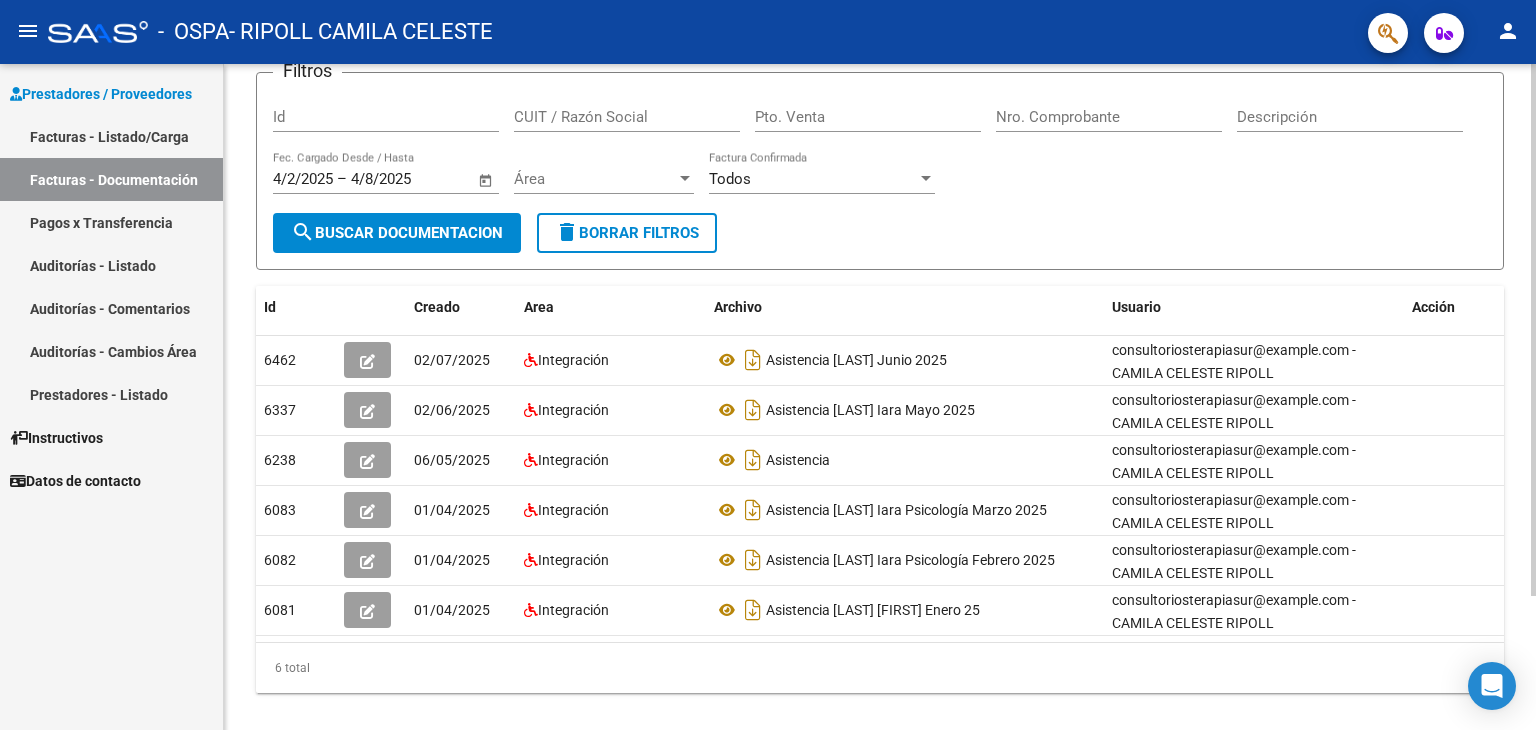 click 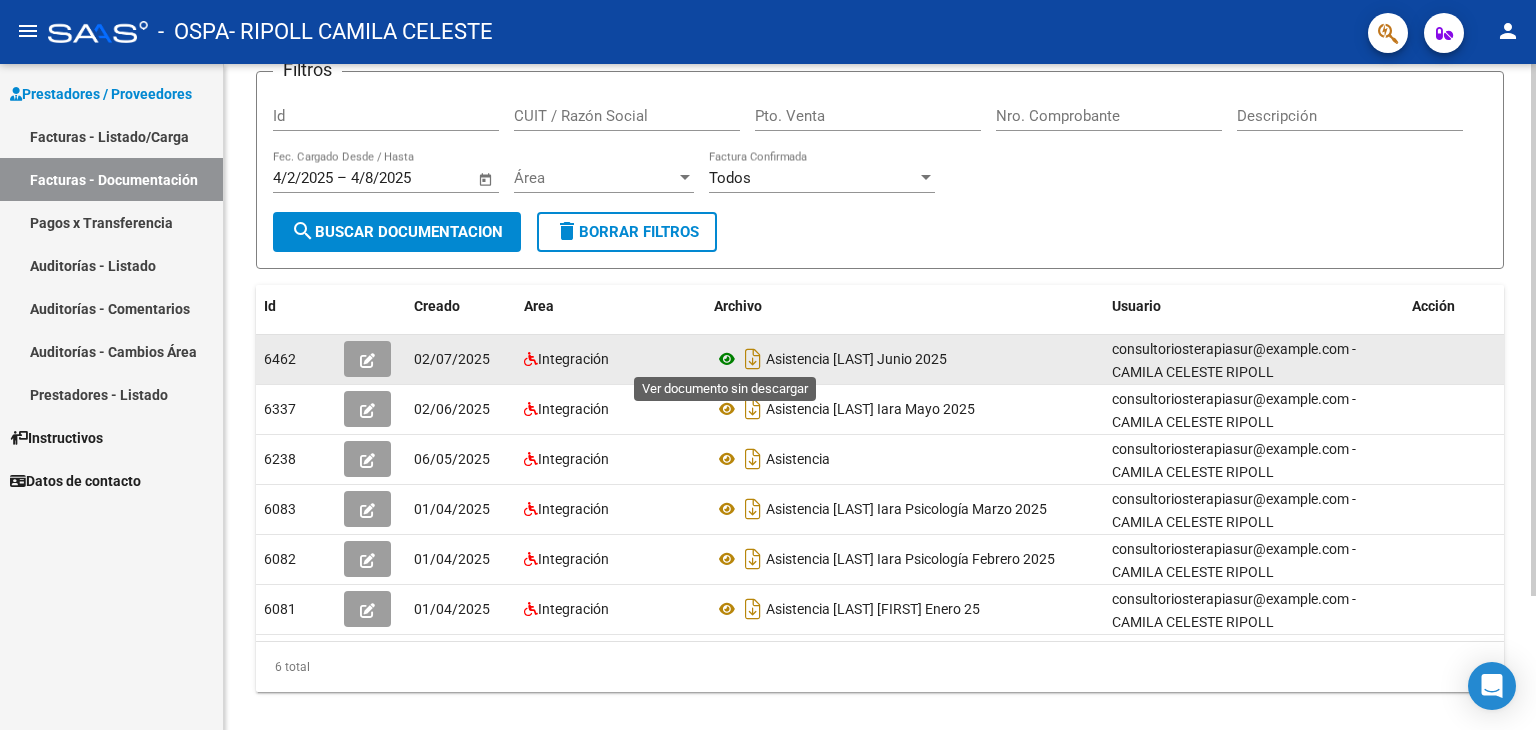 click 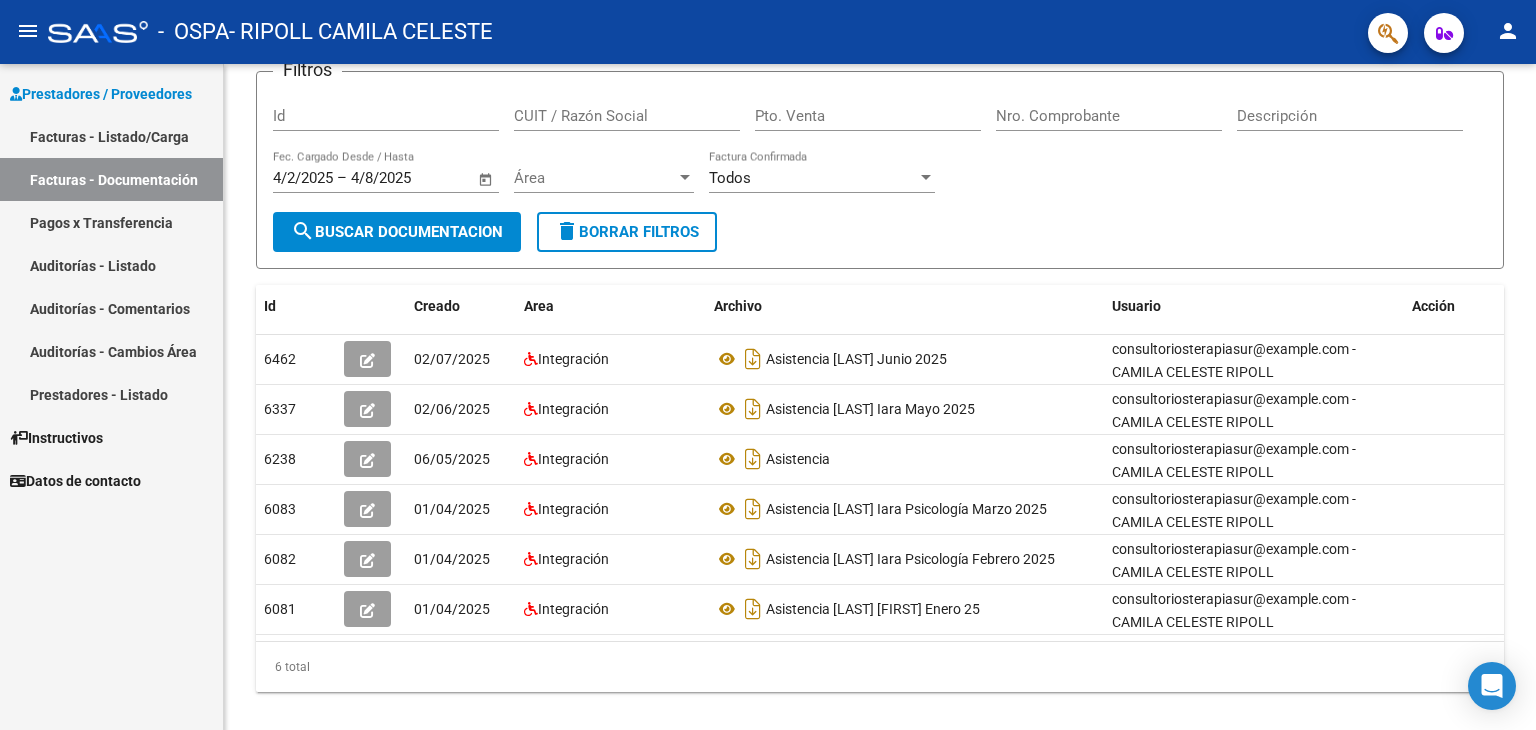 click on "Facturas - Listado/Carga" at bounding box center (111, 136) 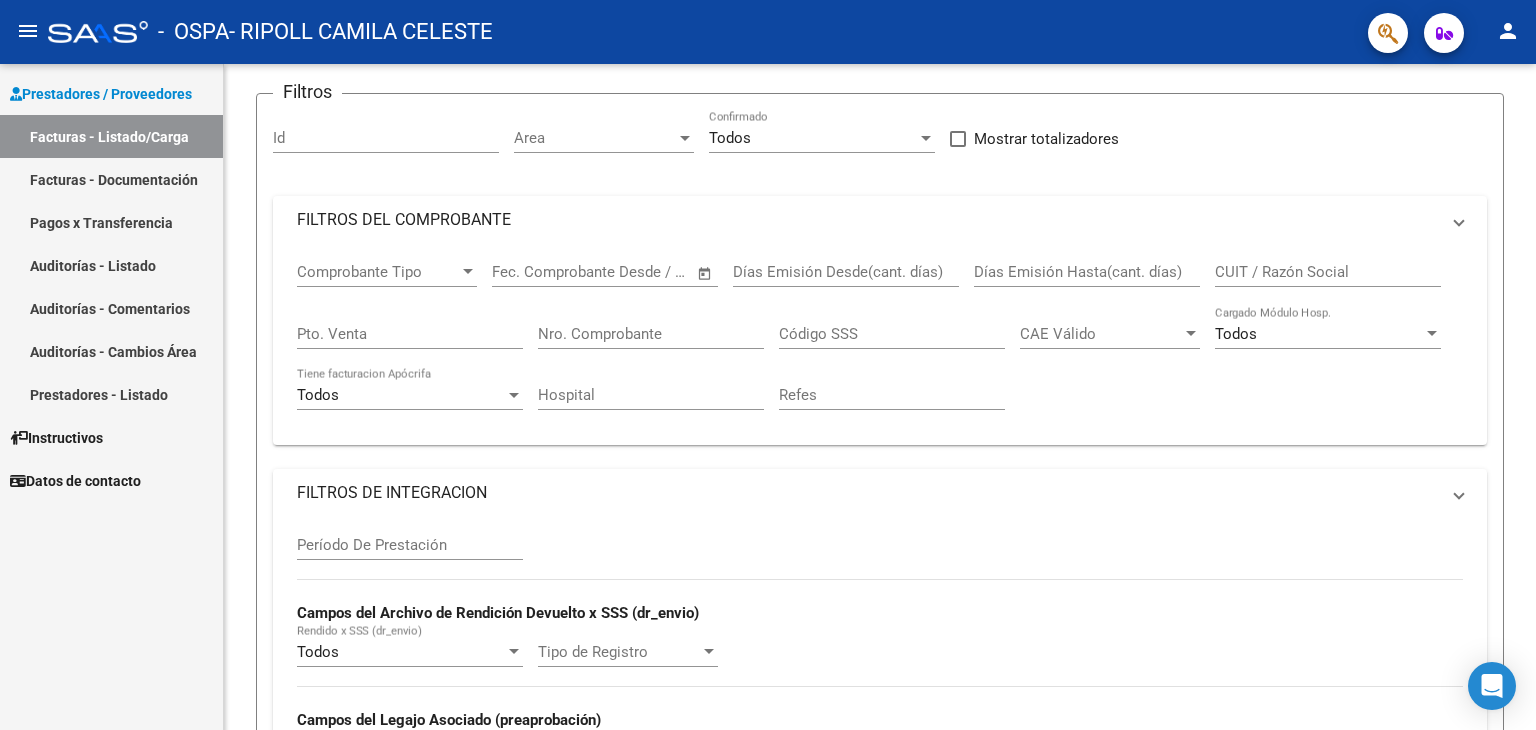 scroll, scrollTop: 0, scrollLeft: 0, axis: both 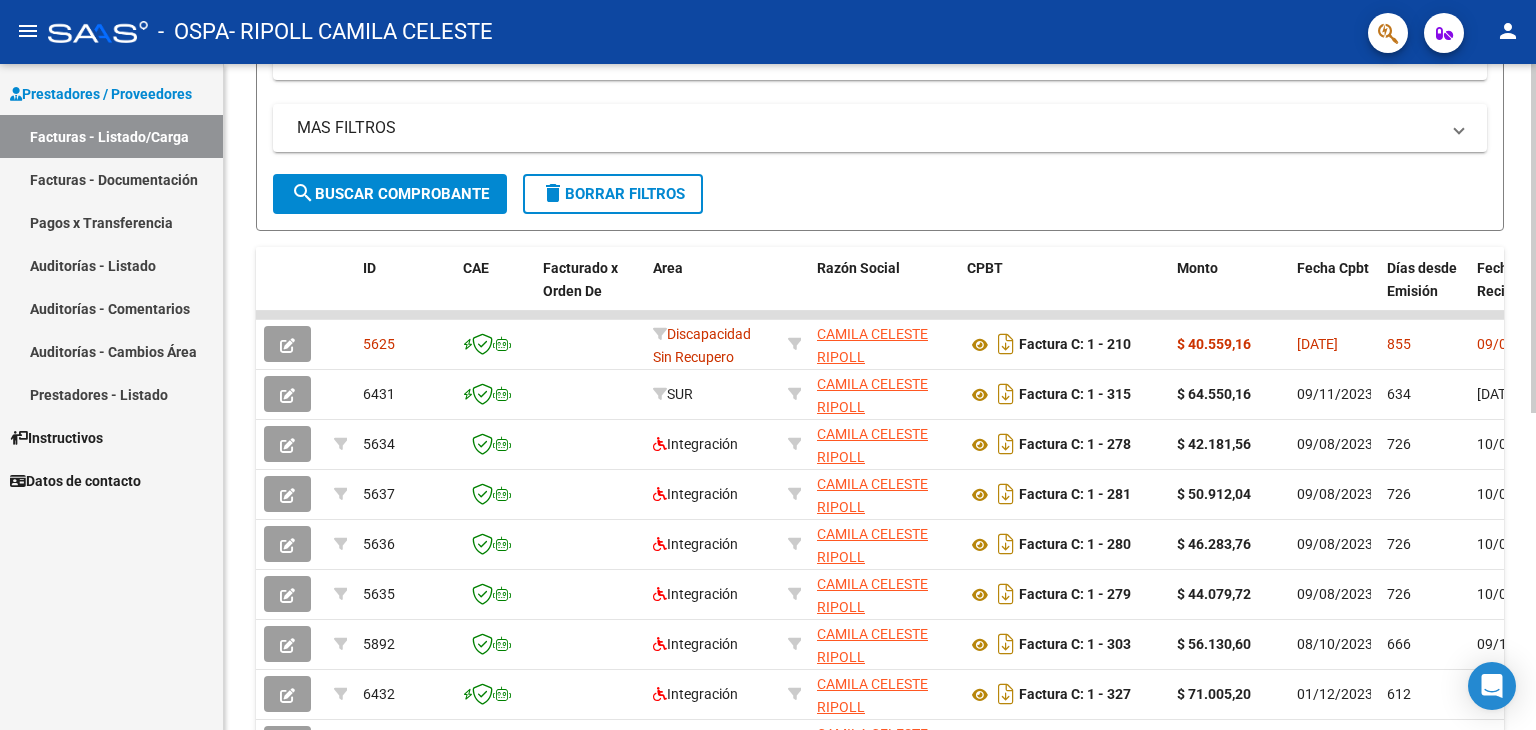 click 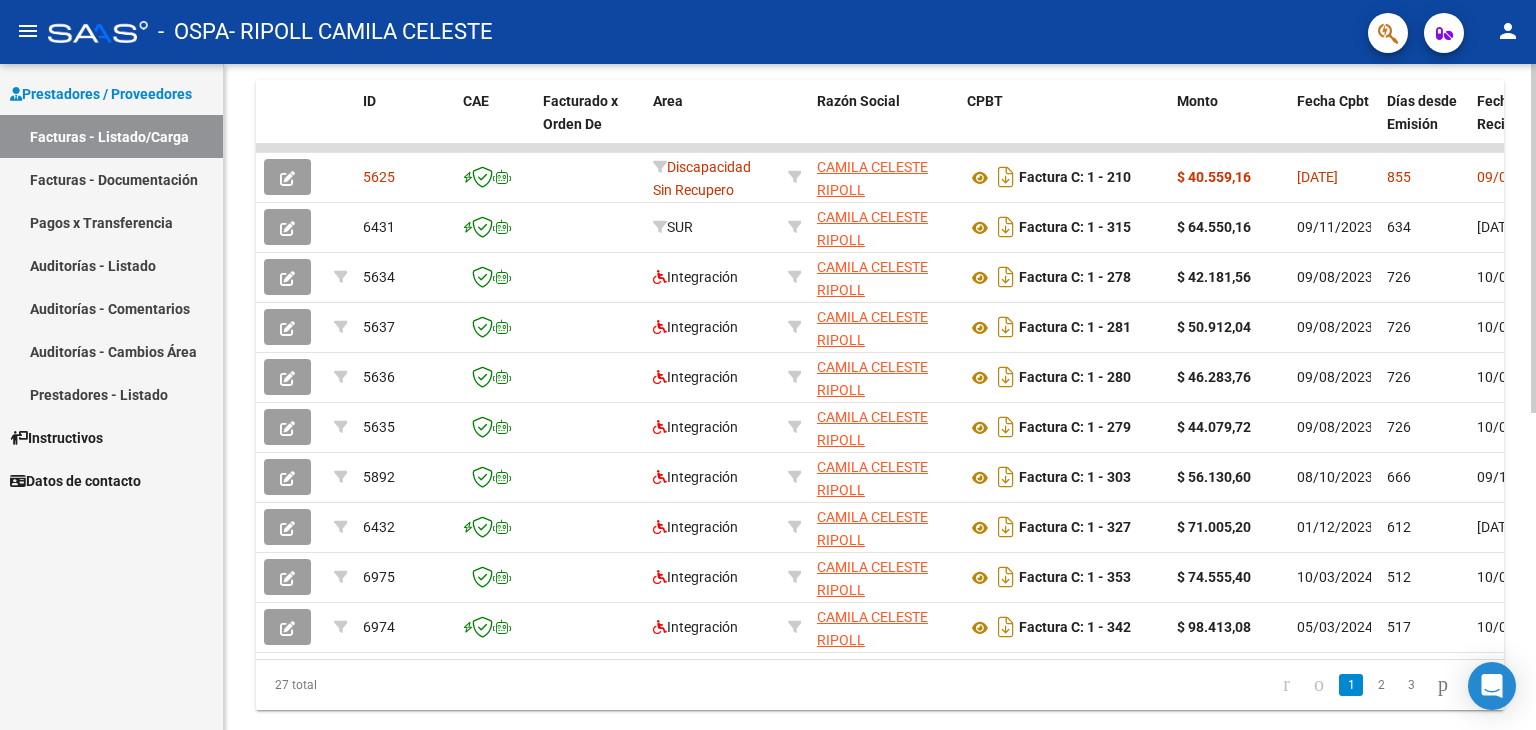 scroll, scrollTop: 604, scrollLeft: 0, axis: vertical 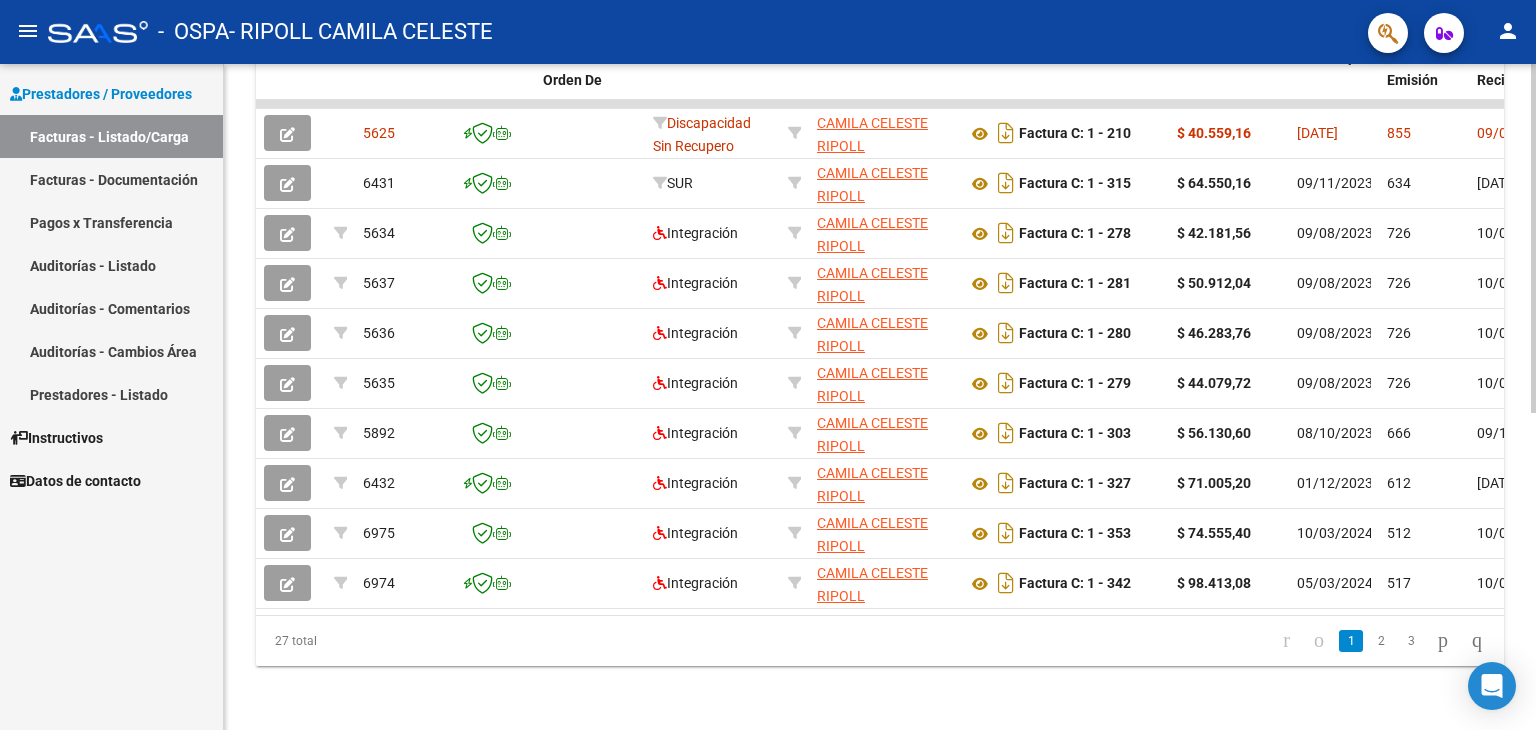 click 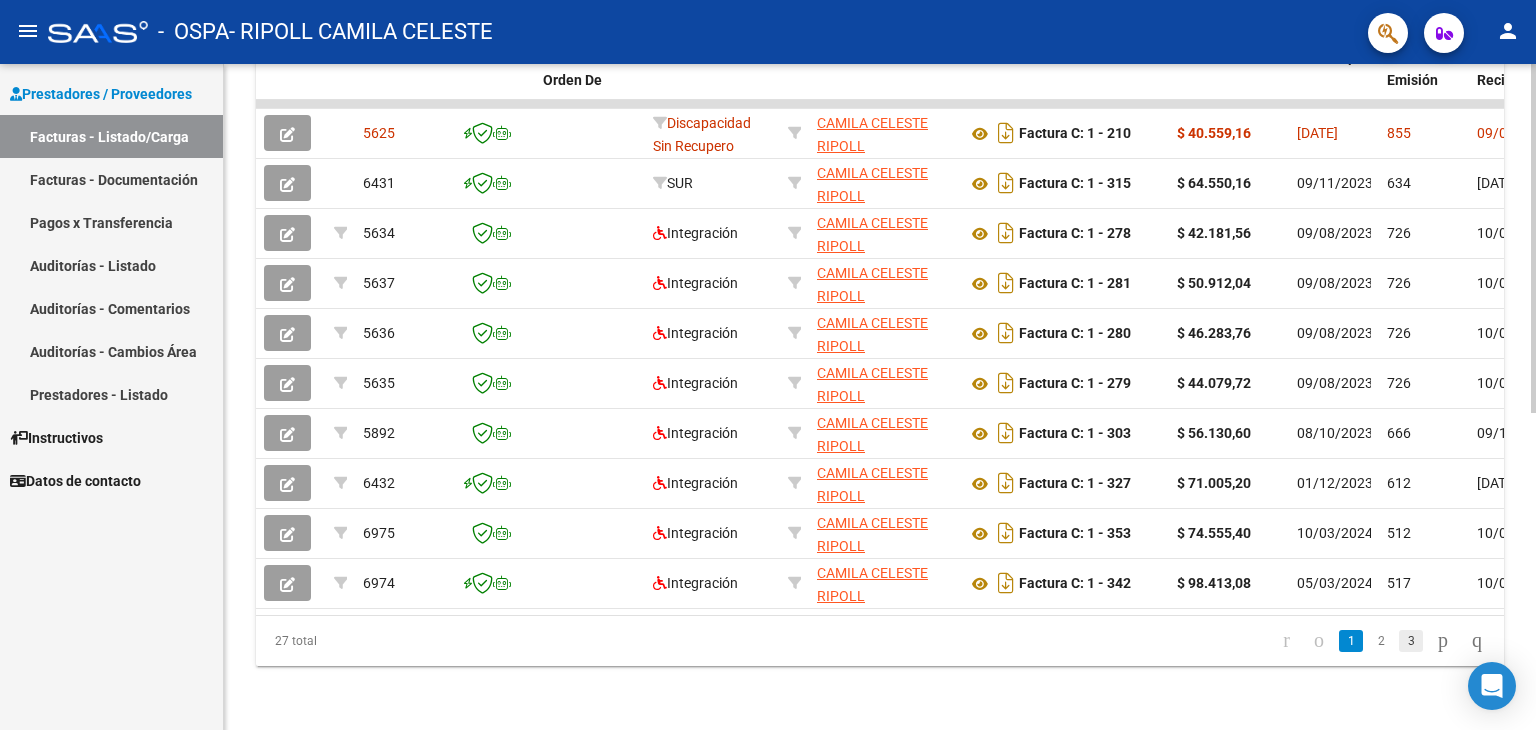 click on "3" 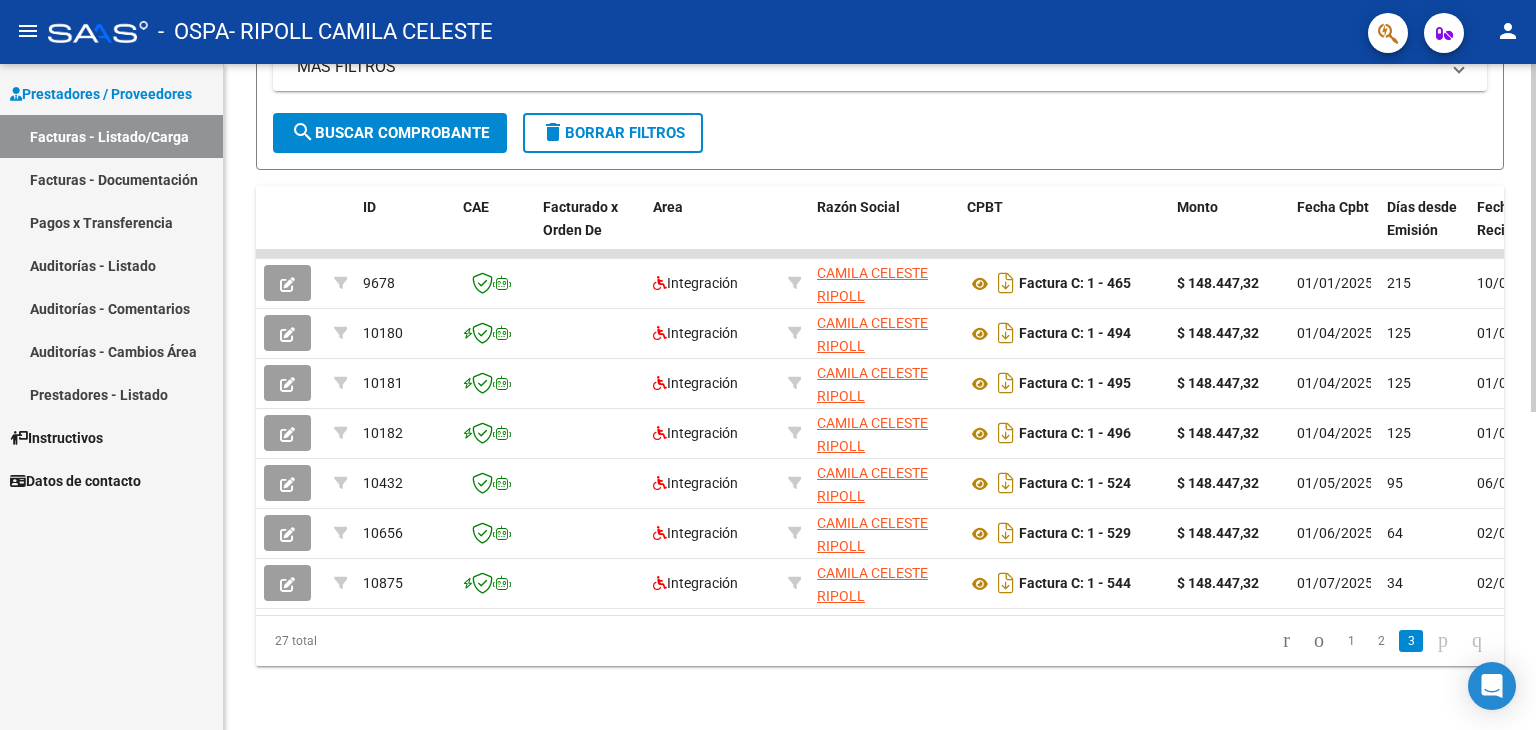 scroll, scrollTop: 453, scrollLeft: 0, axis: vertical 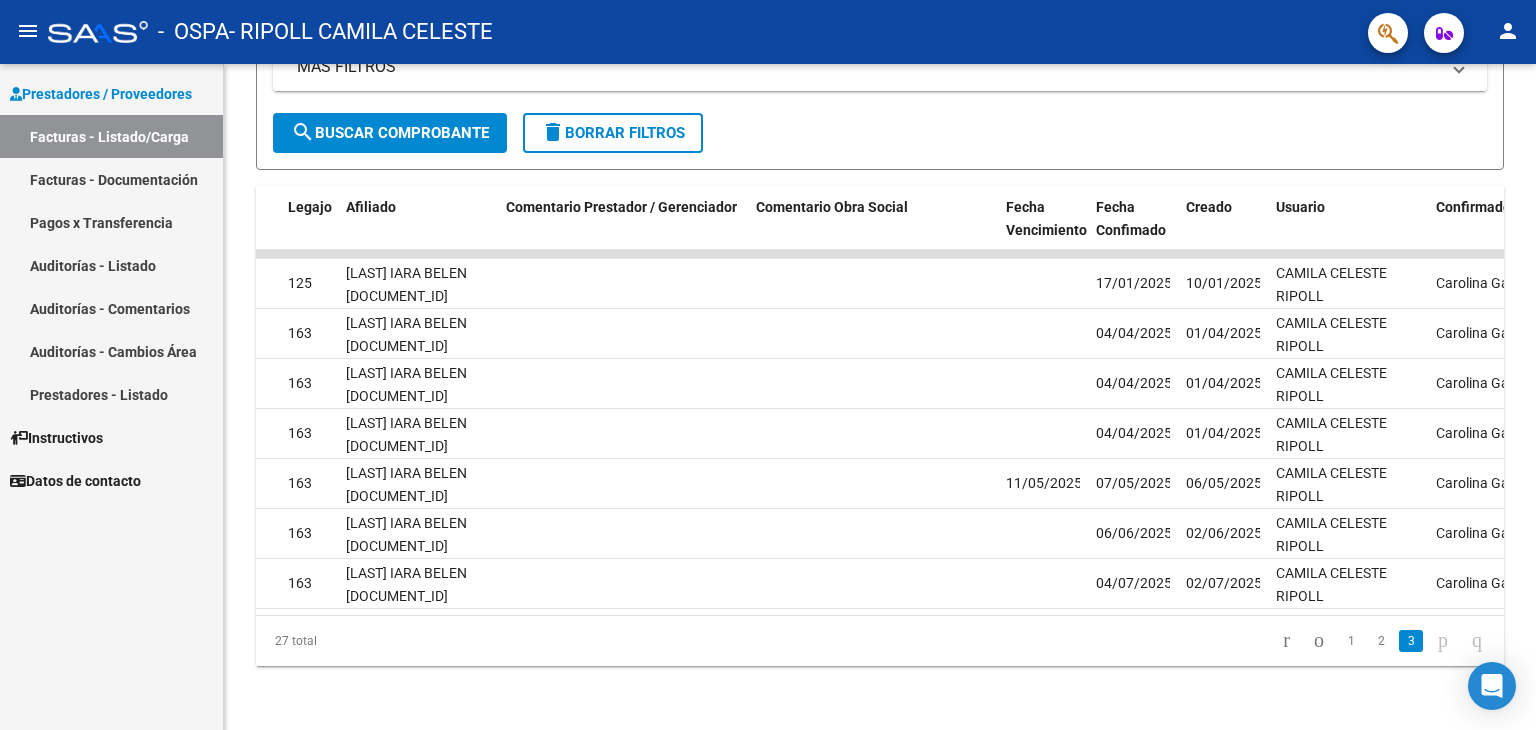 drag, startPoint x: 1201, startPoint y: 617, endPoint x: 1265, endPoint y: 610, distance: 64.381676 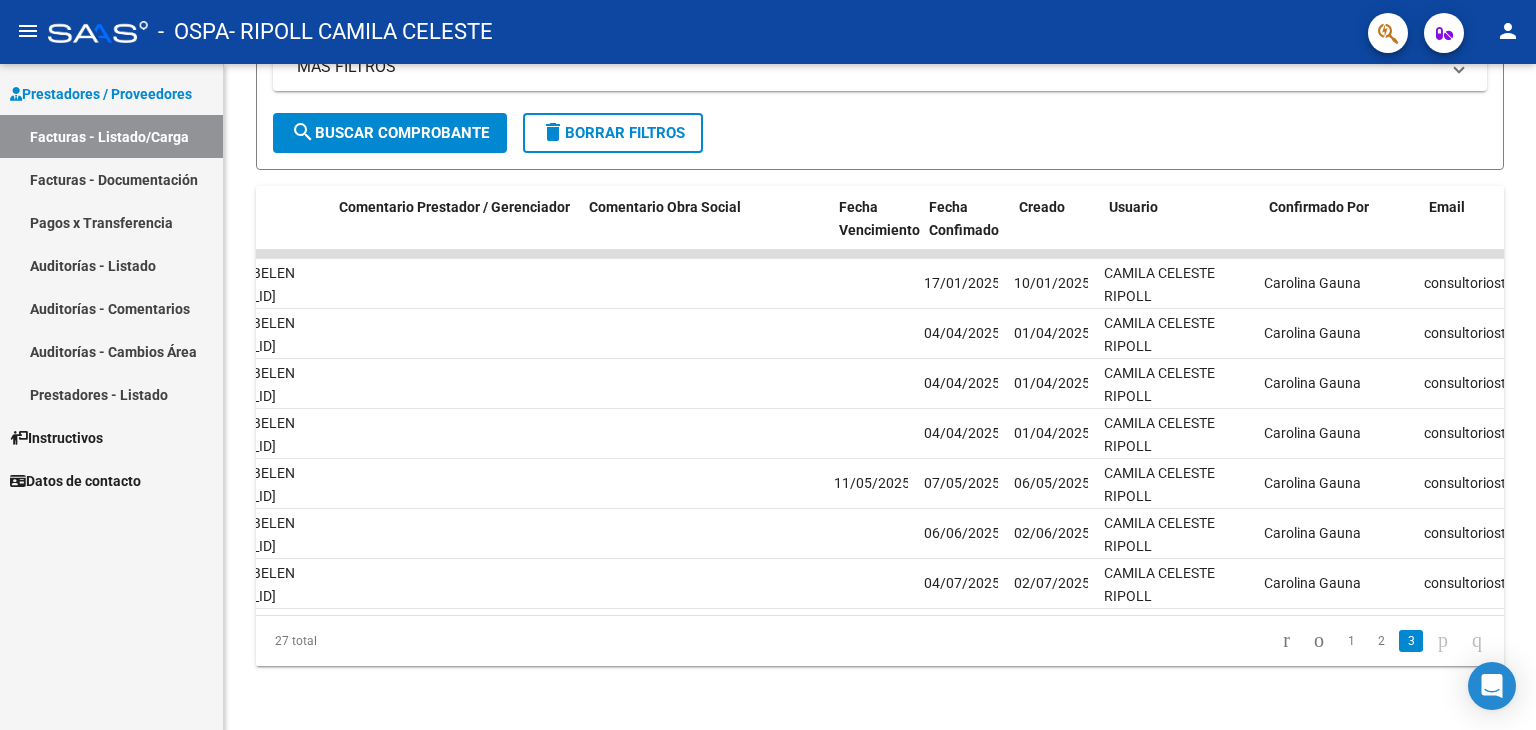 scroll, scrollTop: 0, scrollLeft: 2845, axis: horizontal 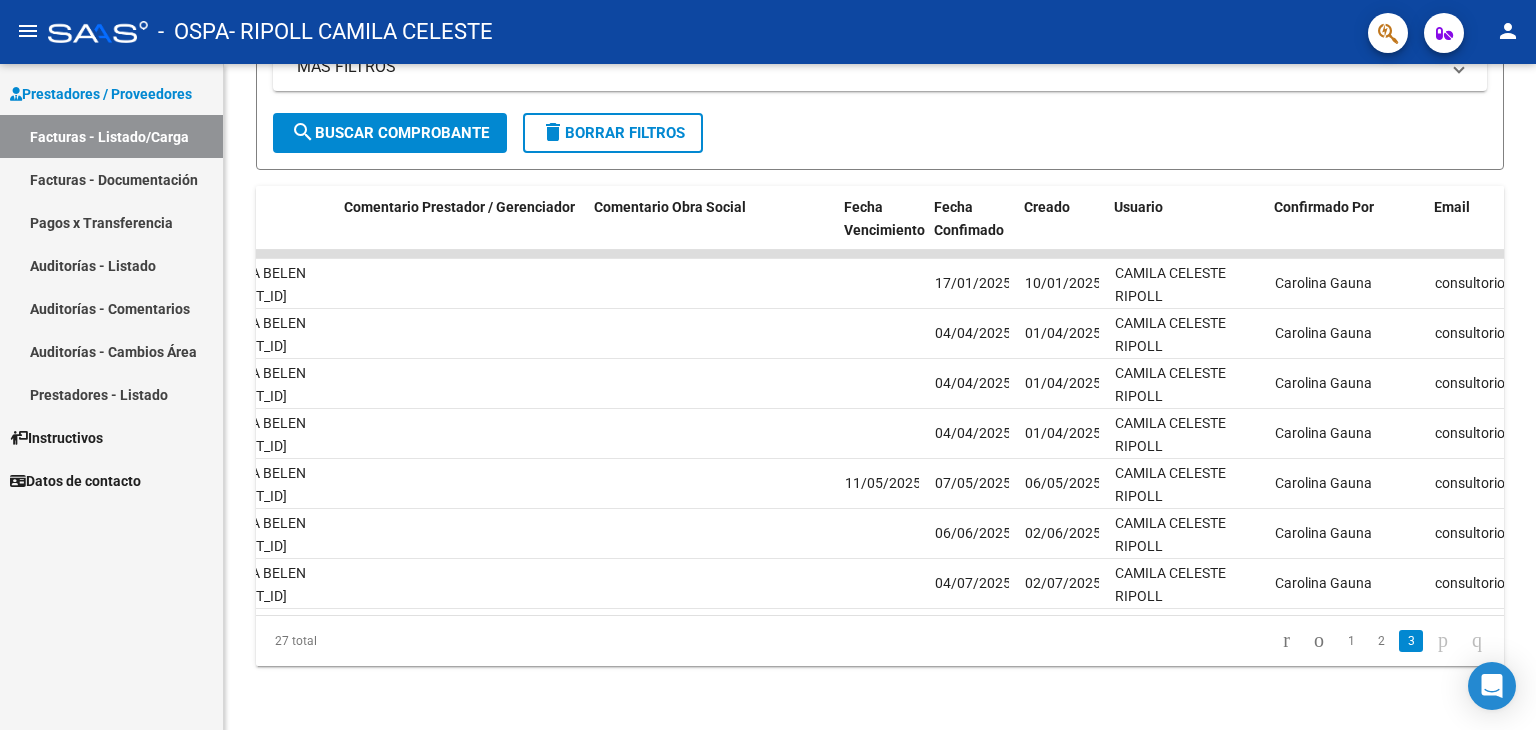click 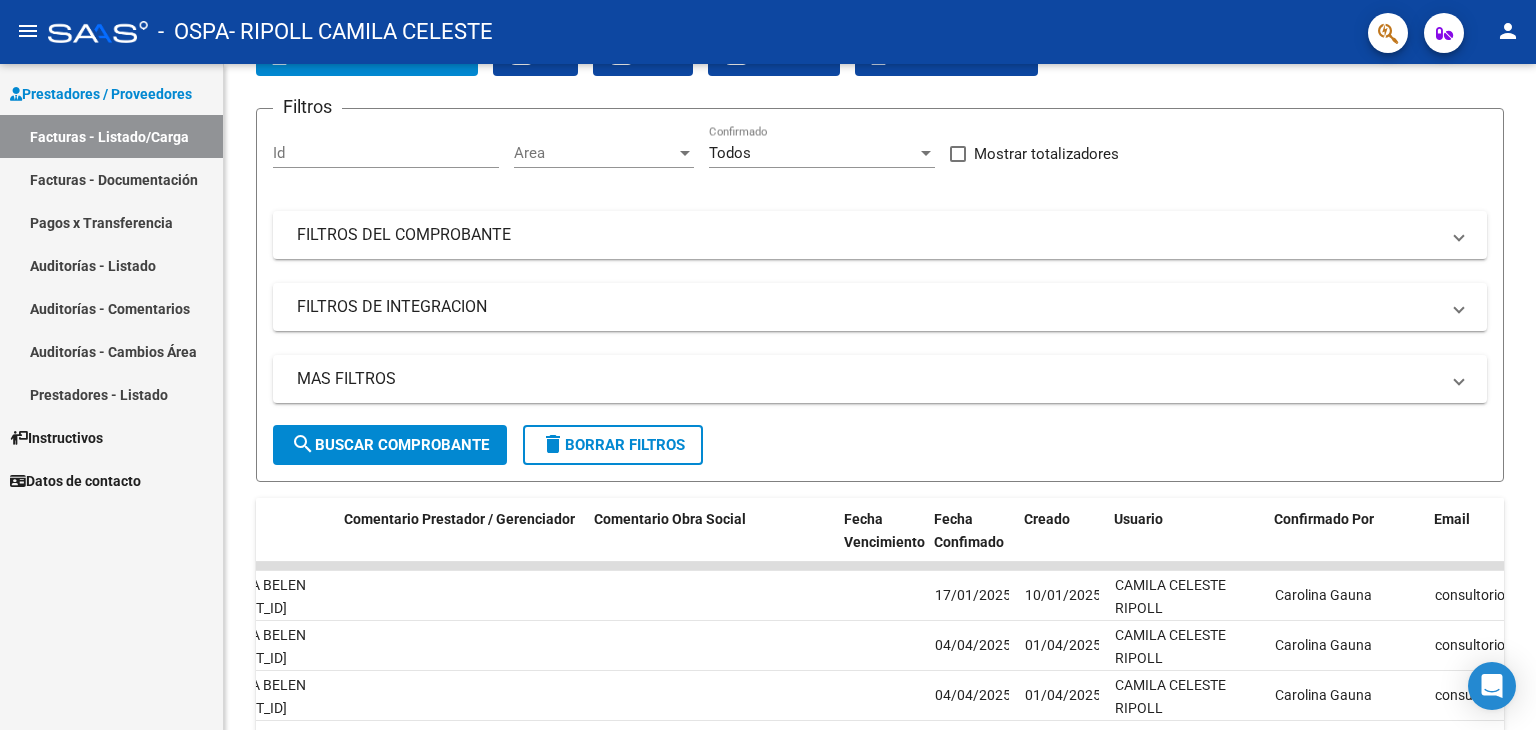 scroll, scrollTop: 132, scrollLeft: 0, axis: vertical 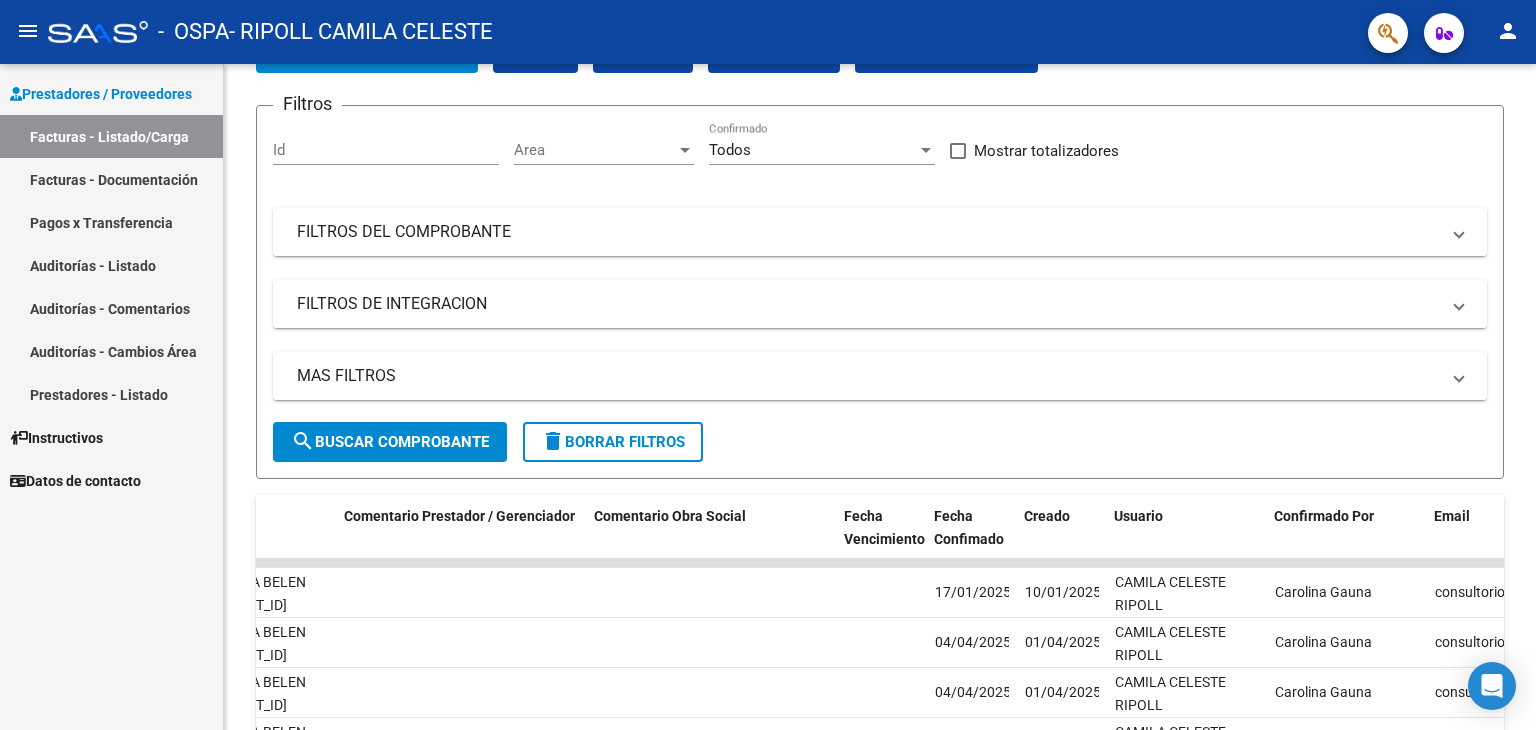 click 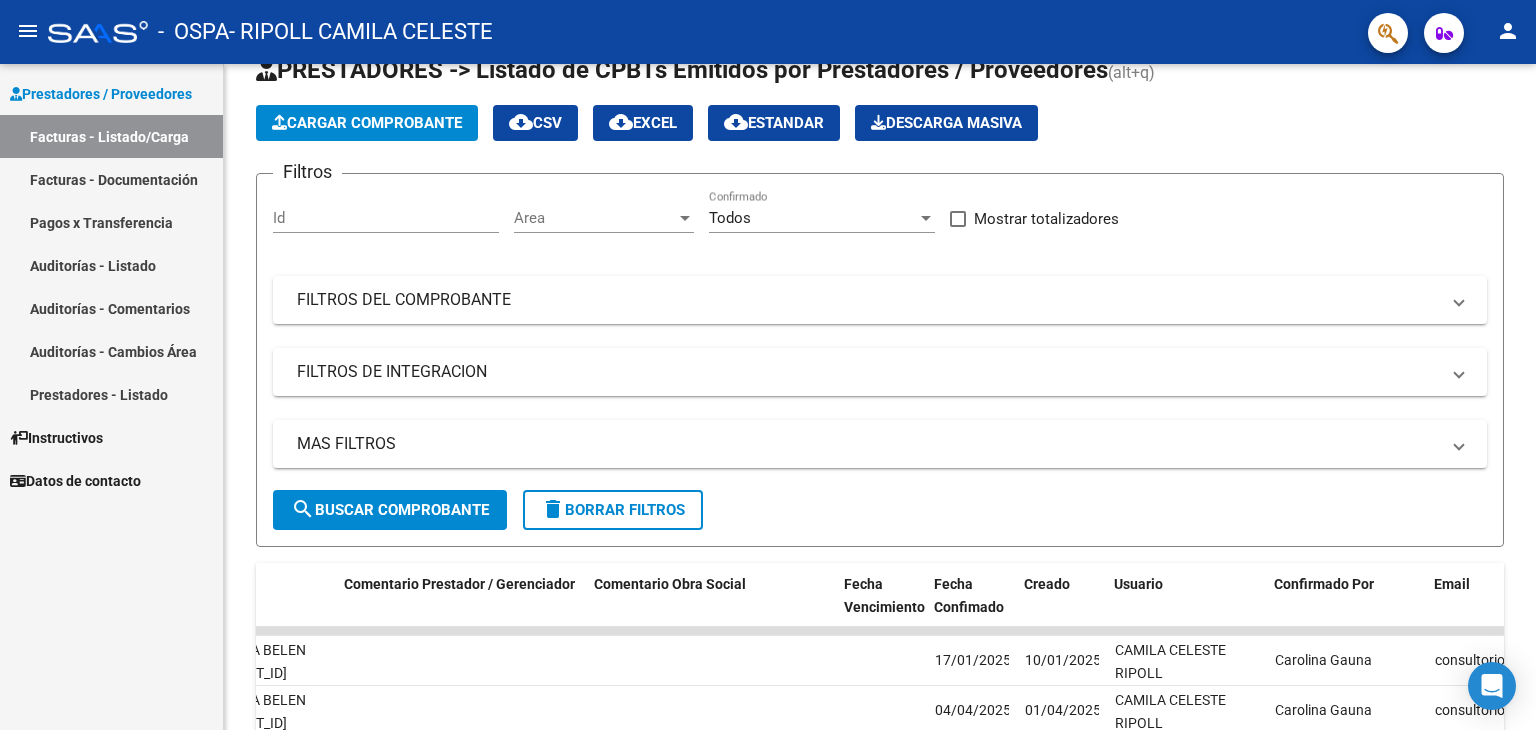 scroll, scrollTop: 0, scrollLeft: 0, axis: both 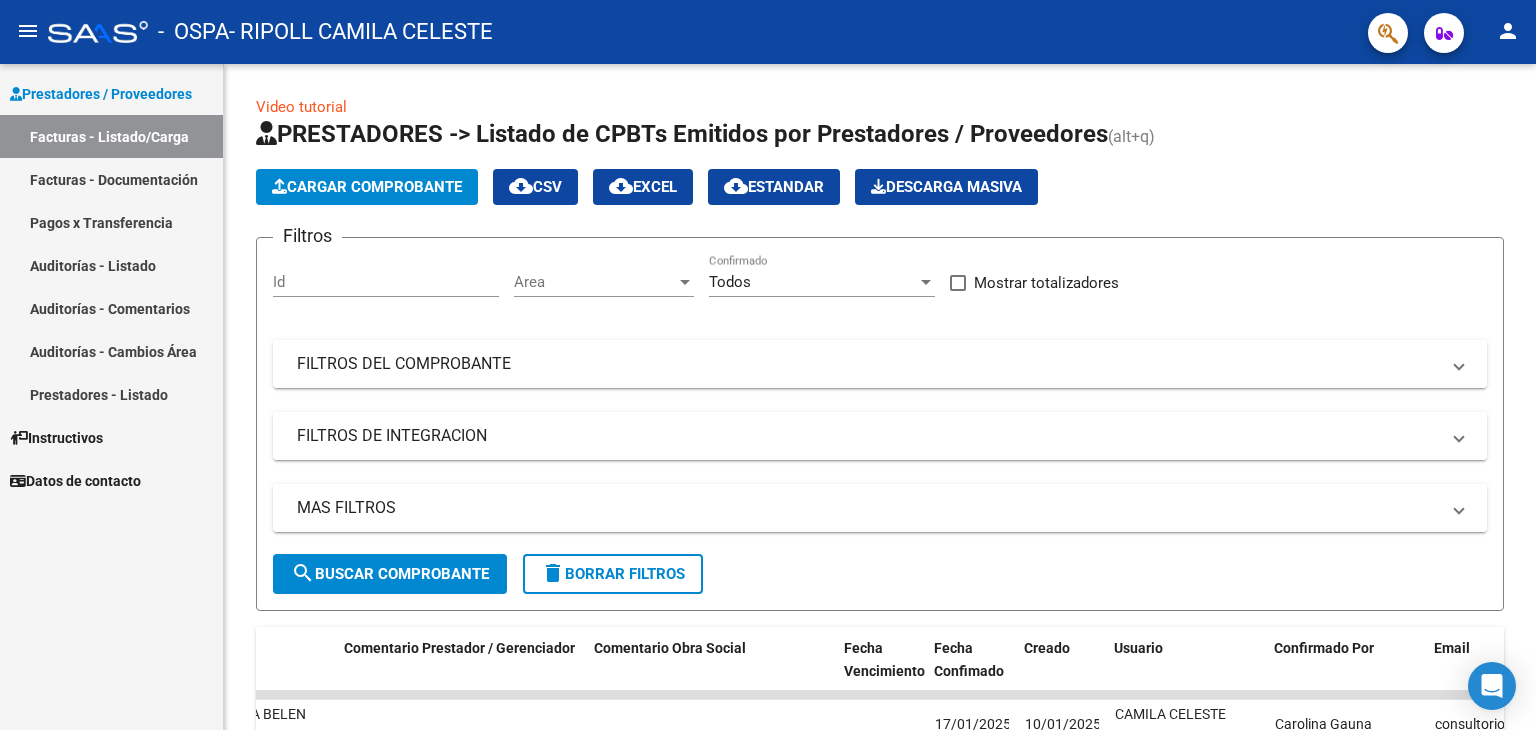click 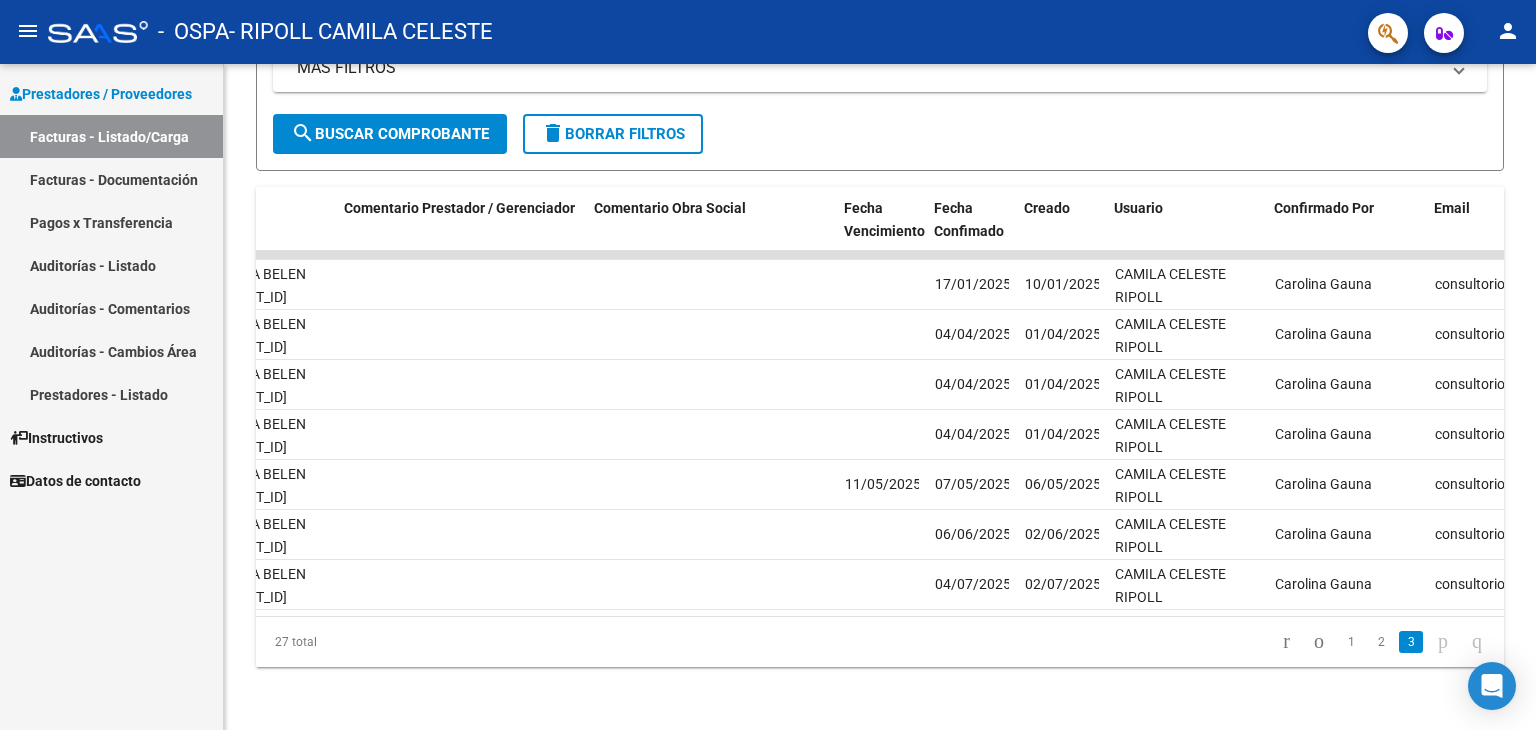 click 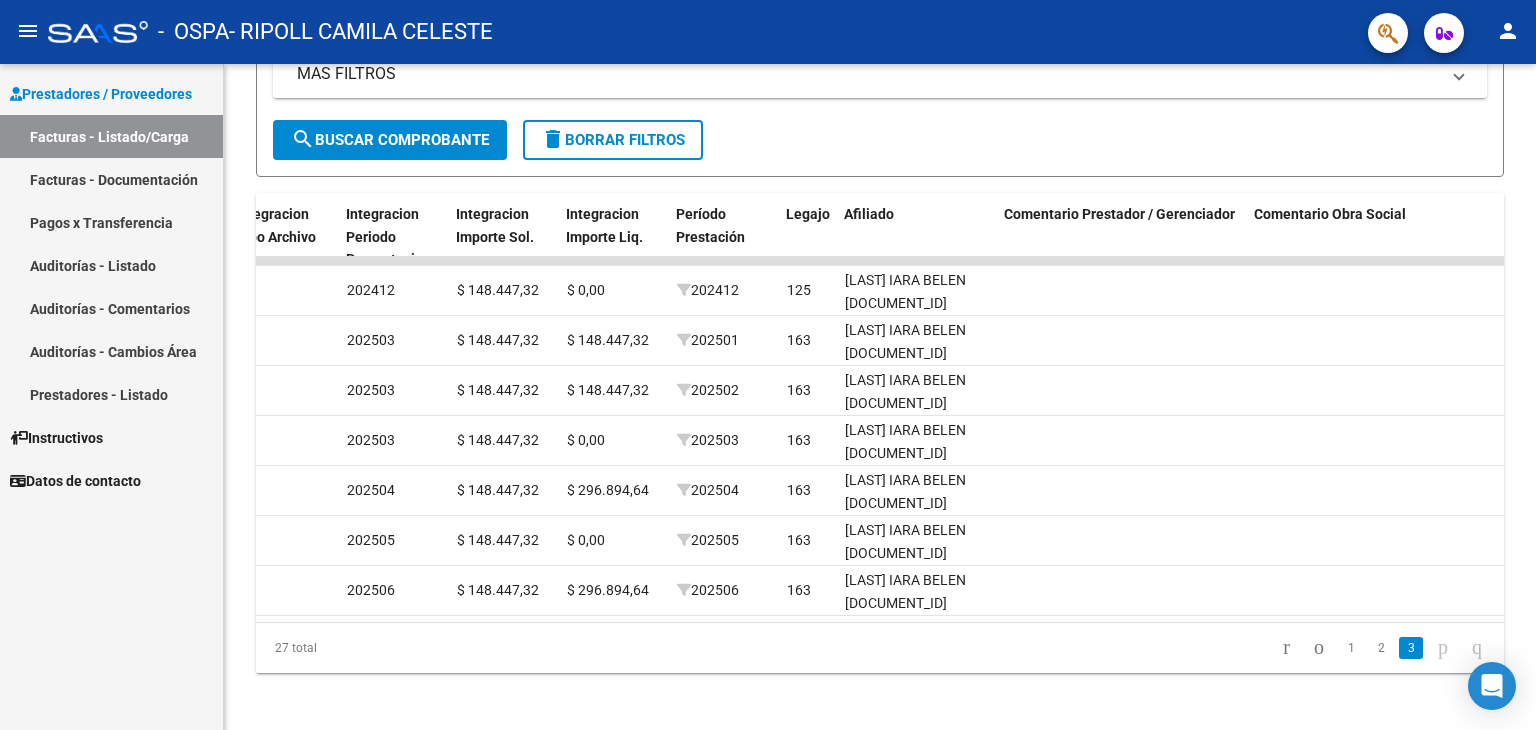 scroll, scrollTop: 0, scrollLeft: 2191, axis: horizontal 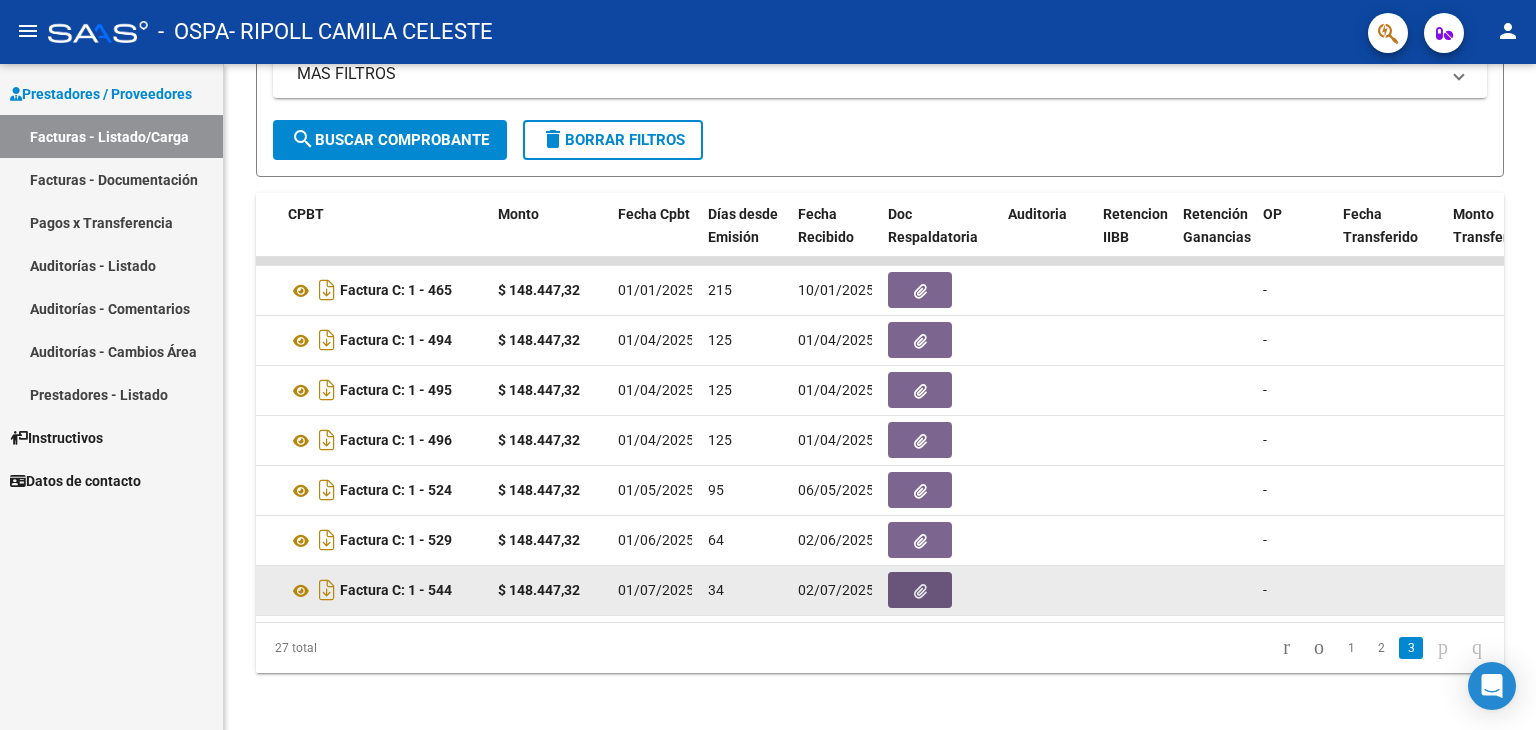 click 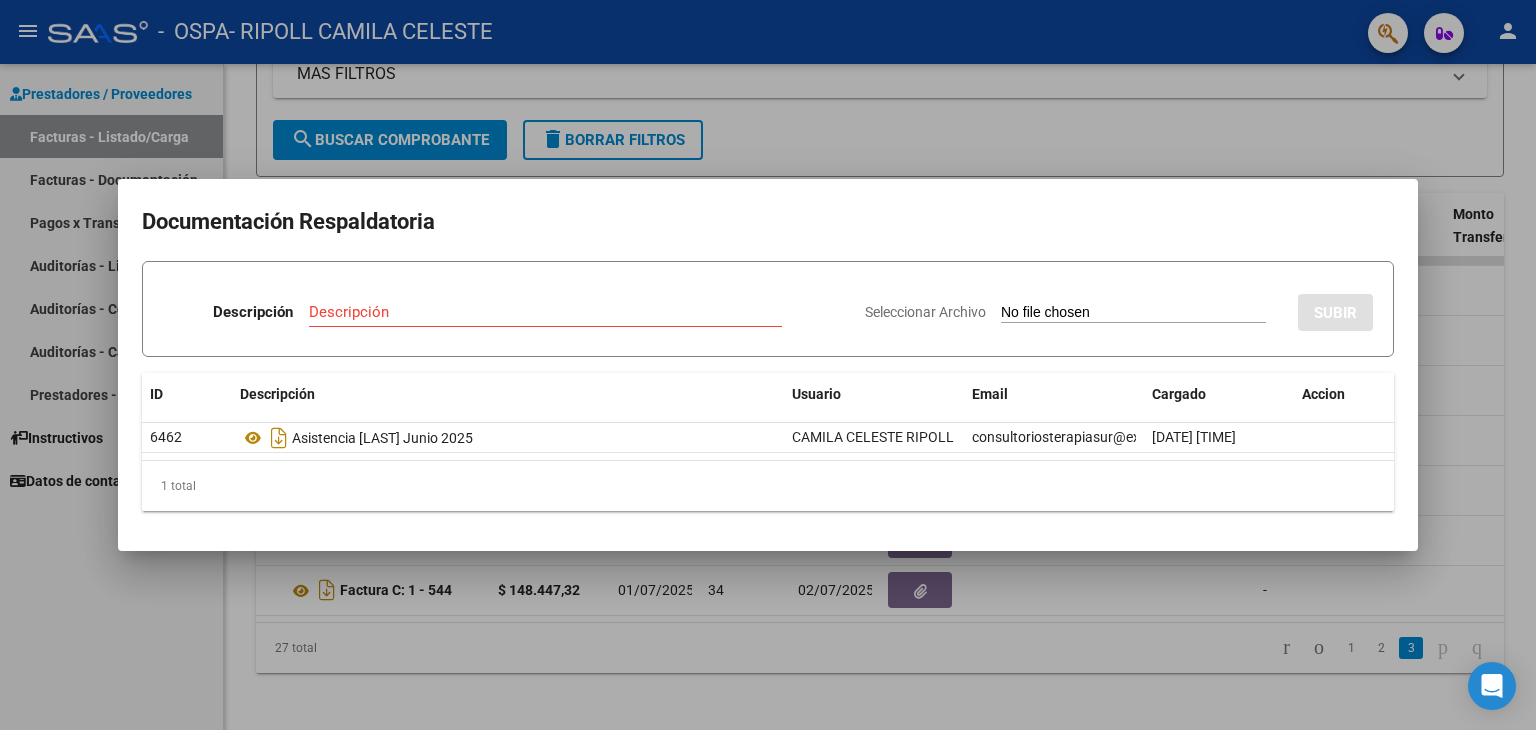 click at bounding box center [768, 365] 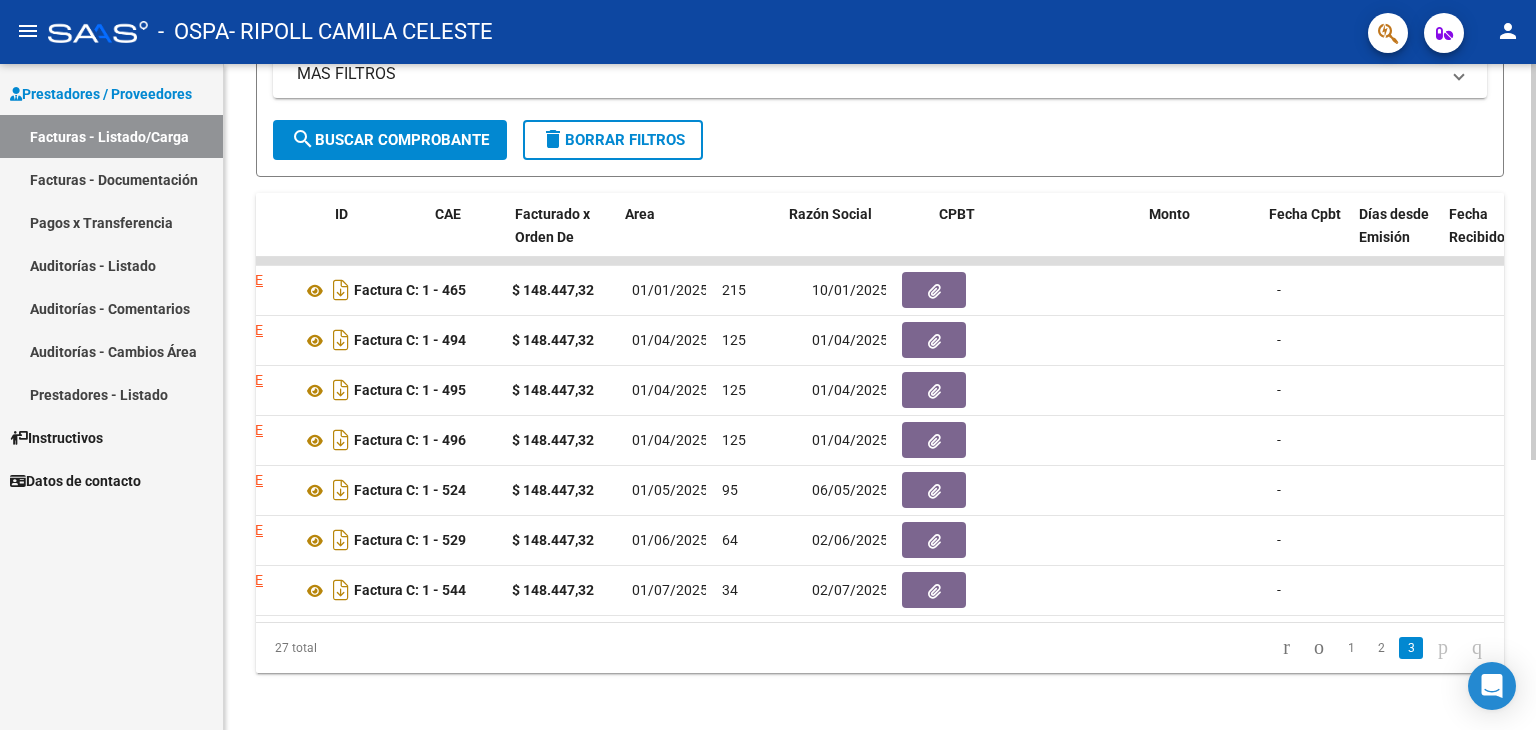 scroll, scrollTop: 0, scrollLeft: 0, axis: both 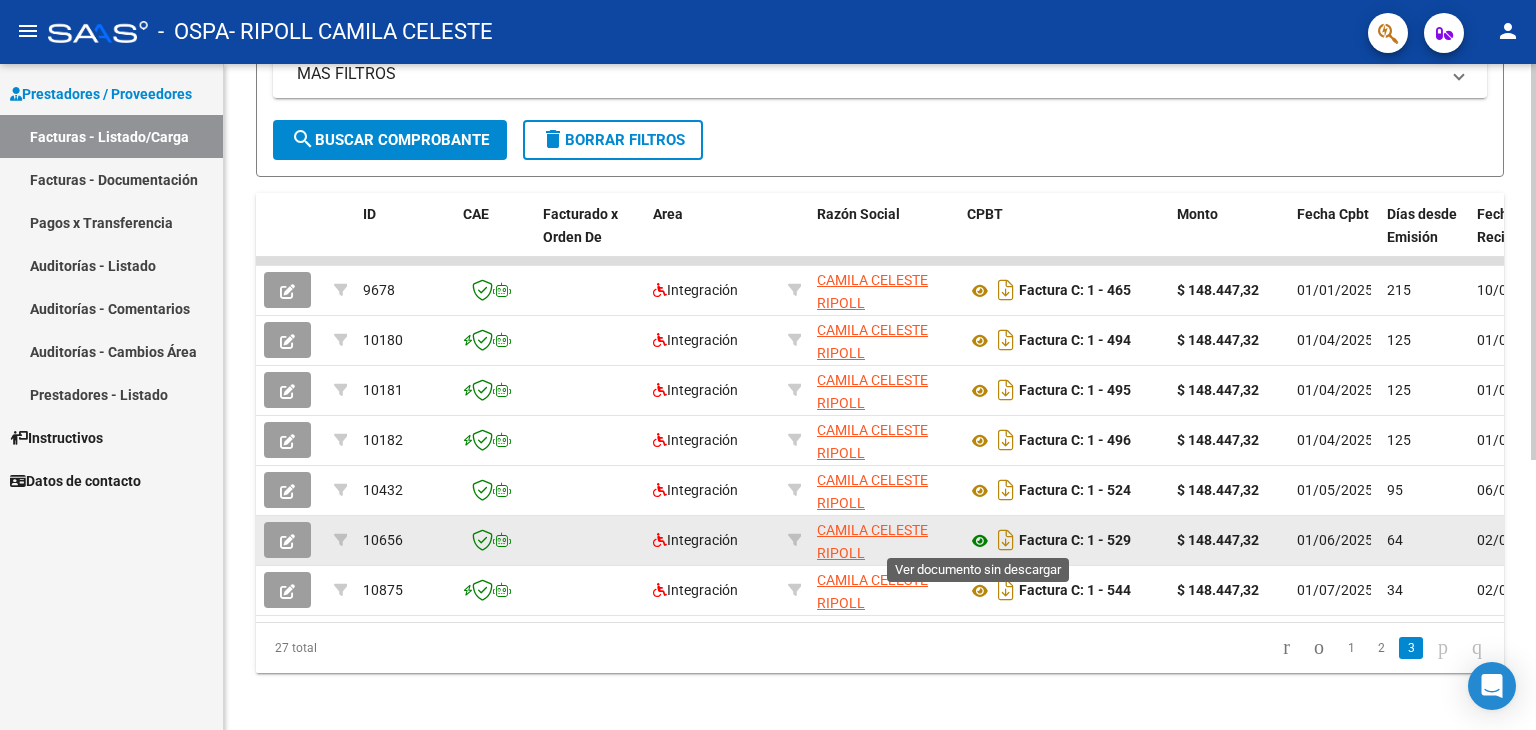 click 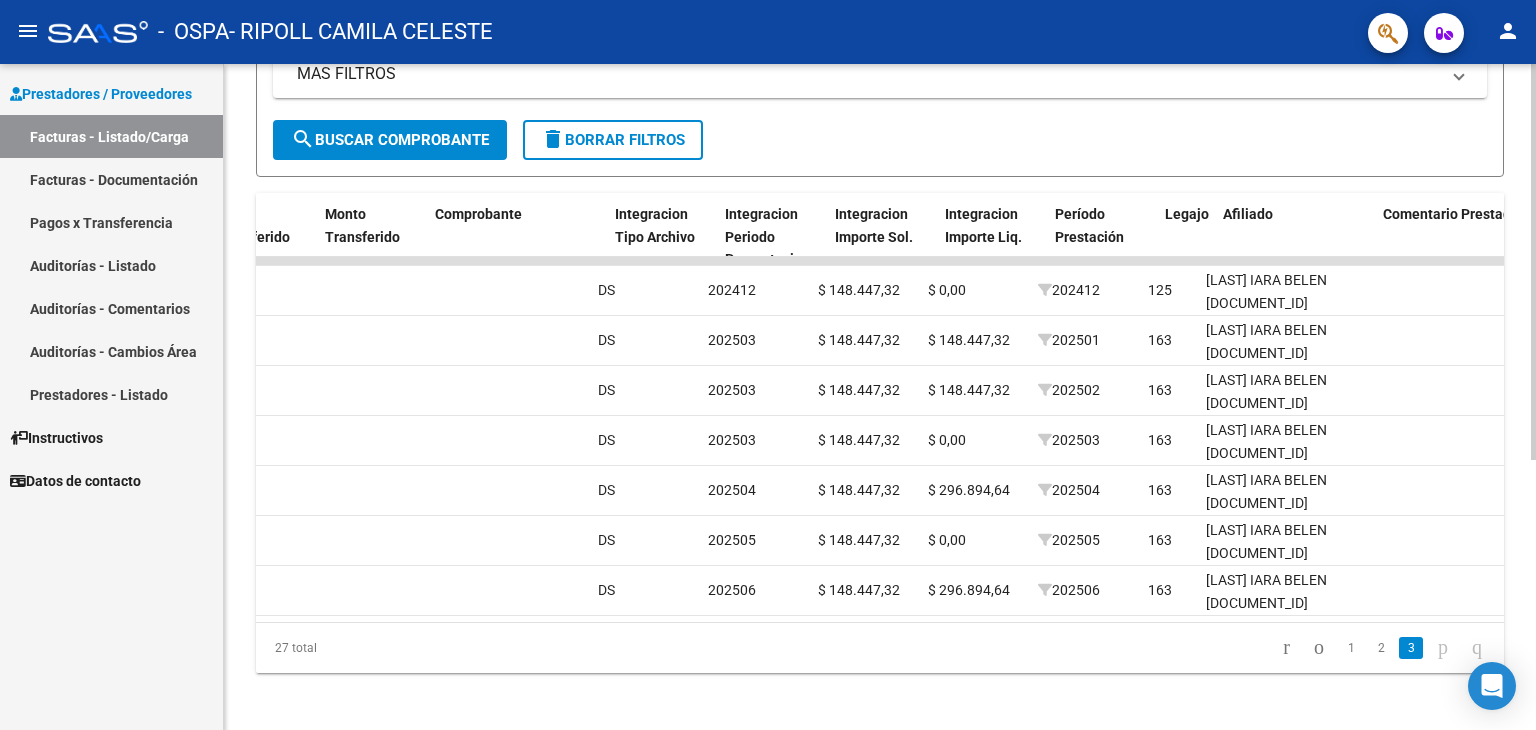 scroll, scrollTop: 0, scrollLeft: 1940, axis: horizontal 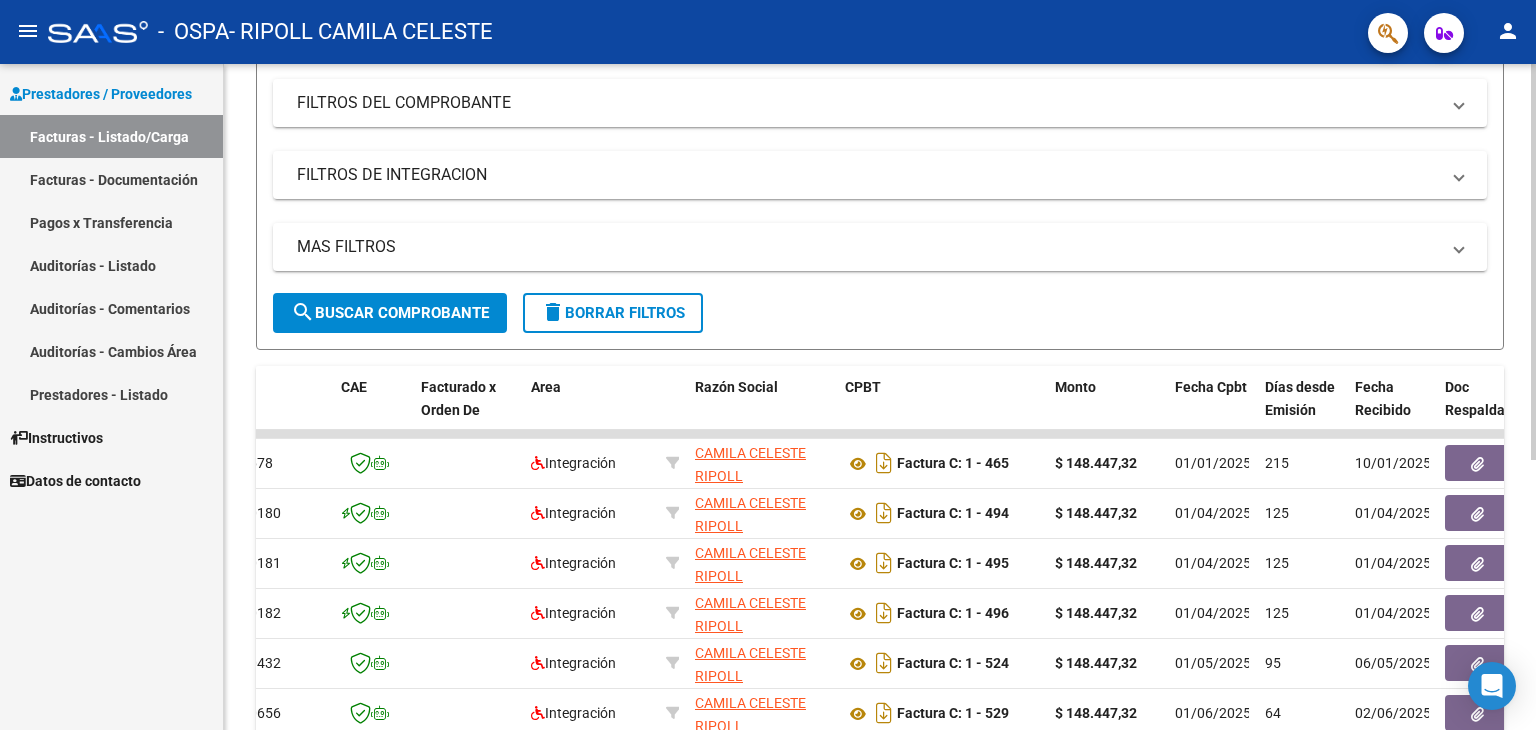 click 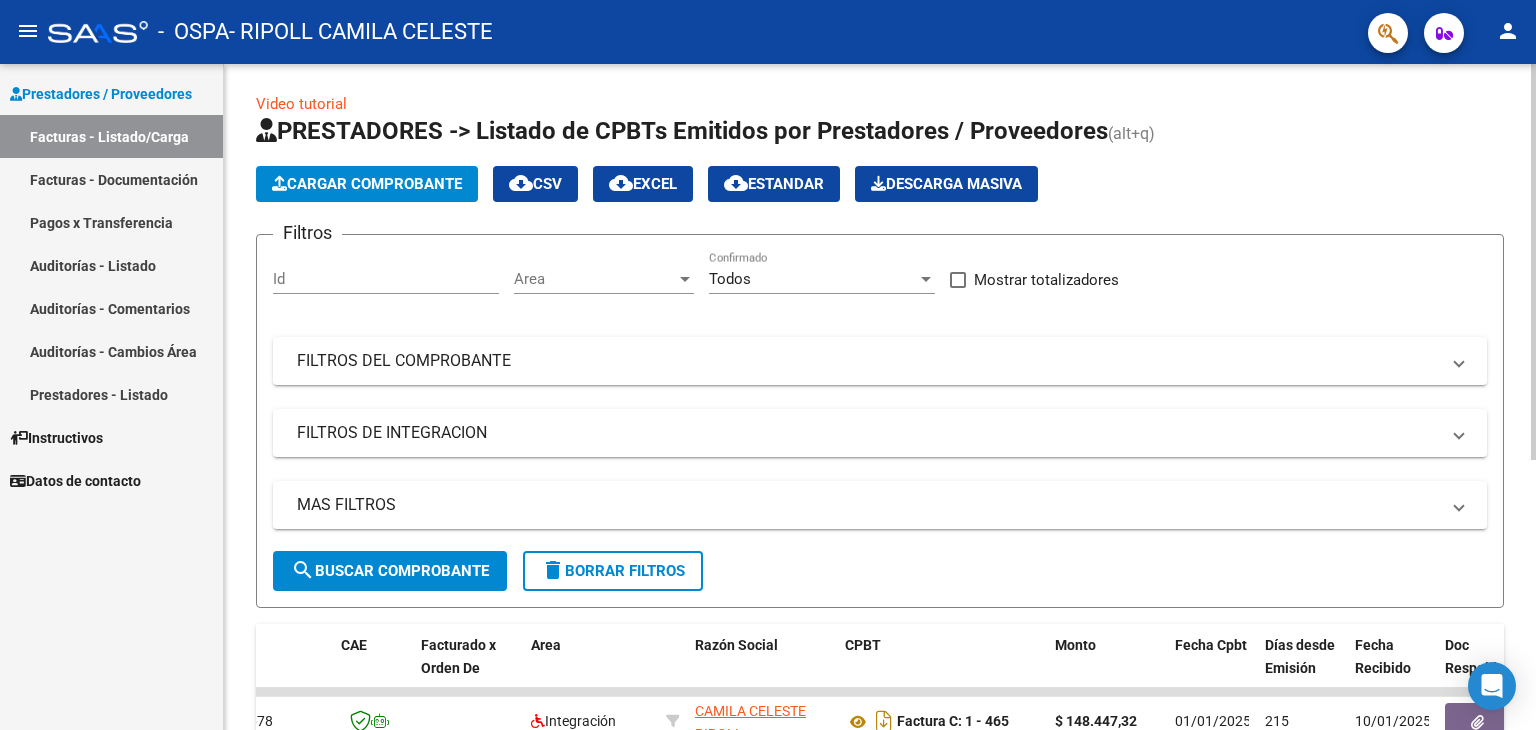 scroll, scrollTop: 0, scrollLeft: 0, axis: both 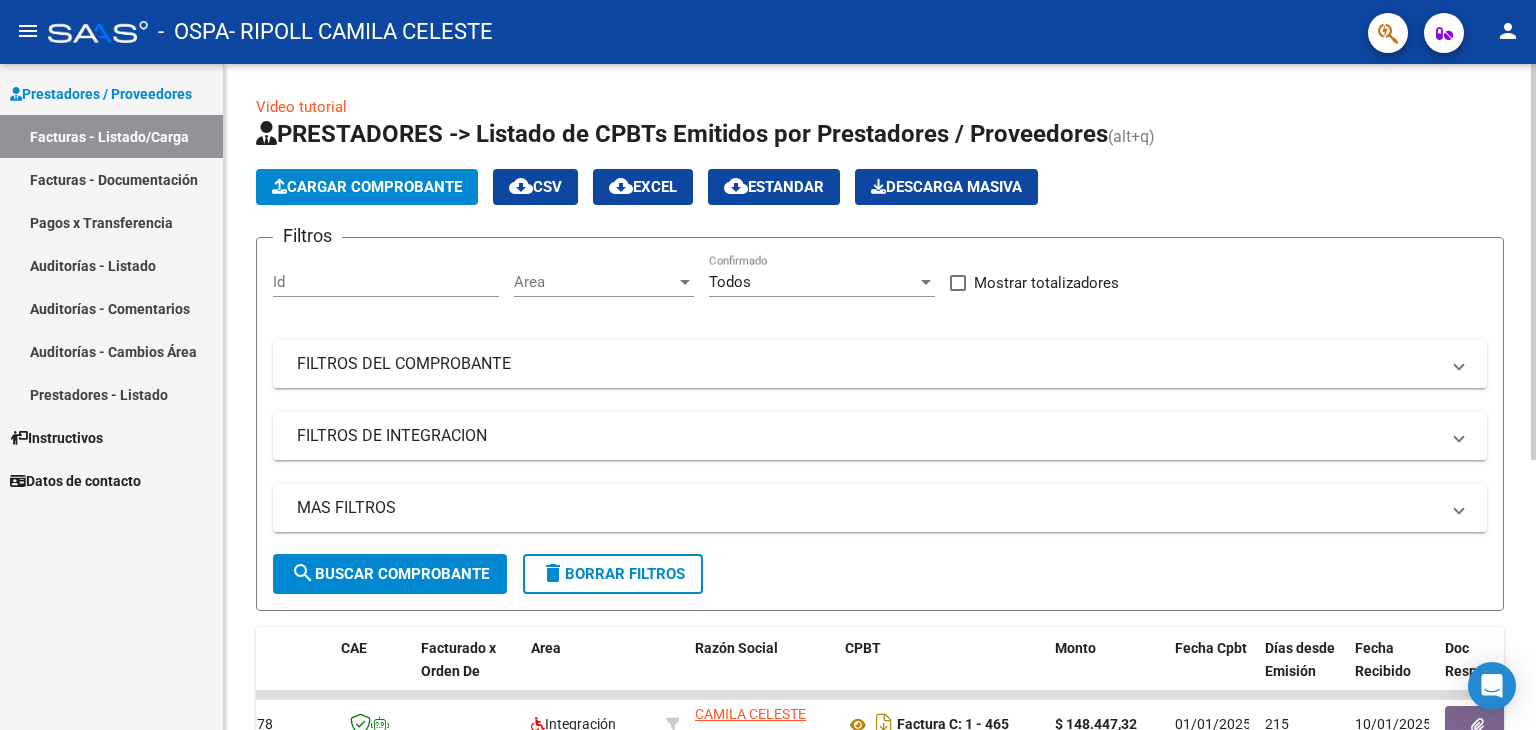 click 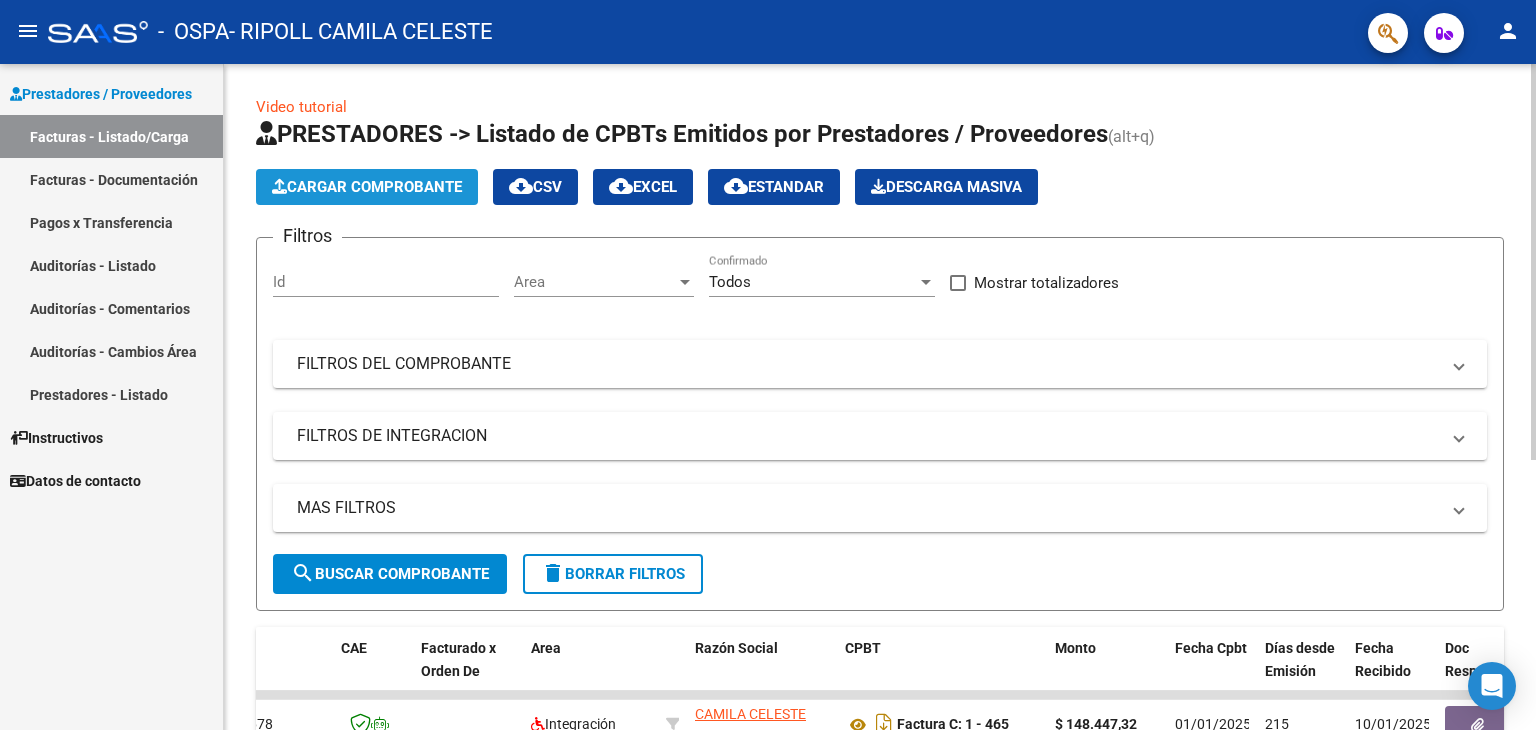 click on "Cargar Comprobante" 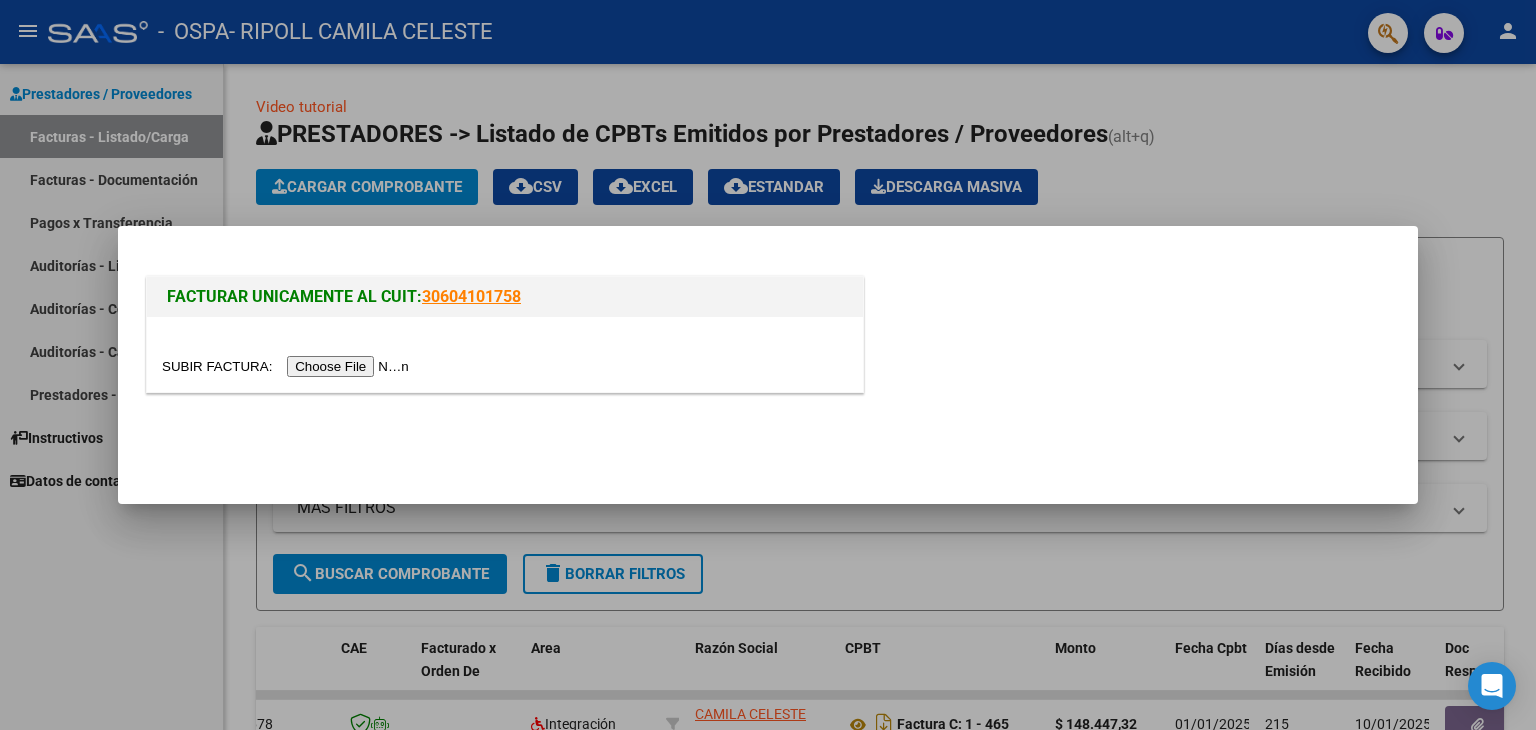 click at bounding box center (288, 366) 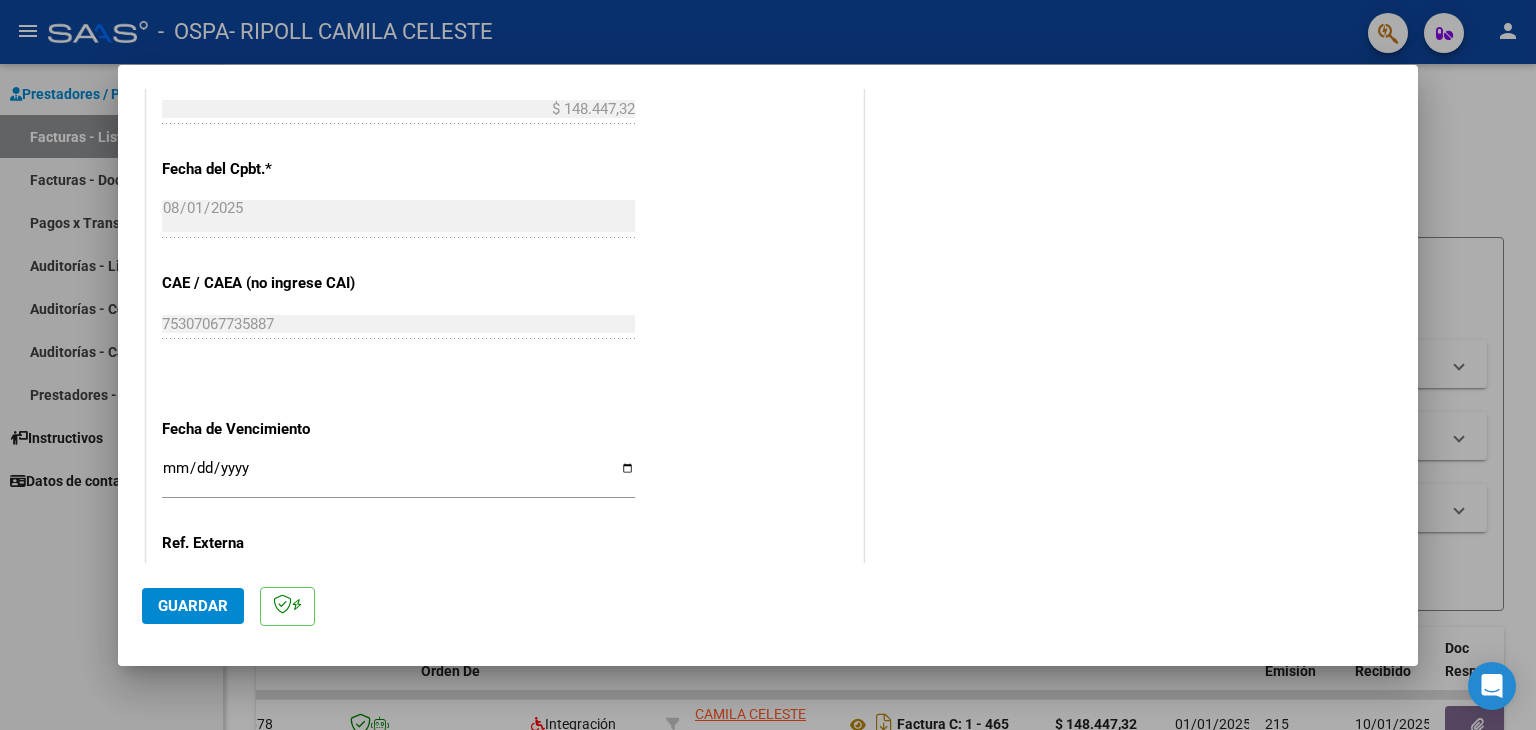 scroll, scrollTop: 1087, scrollLeft: 0, axis: vertical 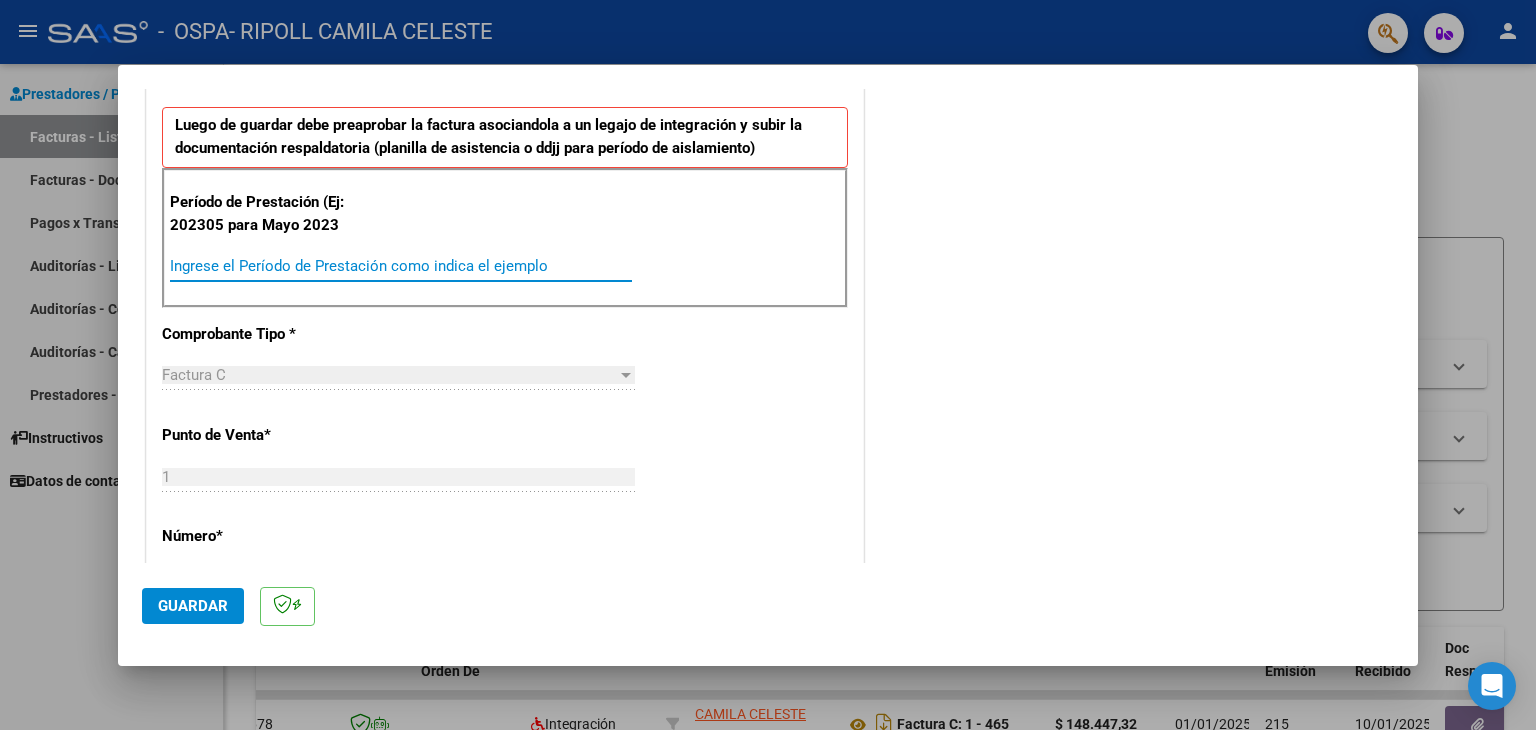 click on "Ingrese el Período de Prestación como indica el ejemplo" at bounding box center (401, 266) 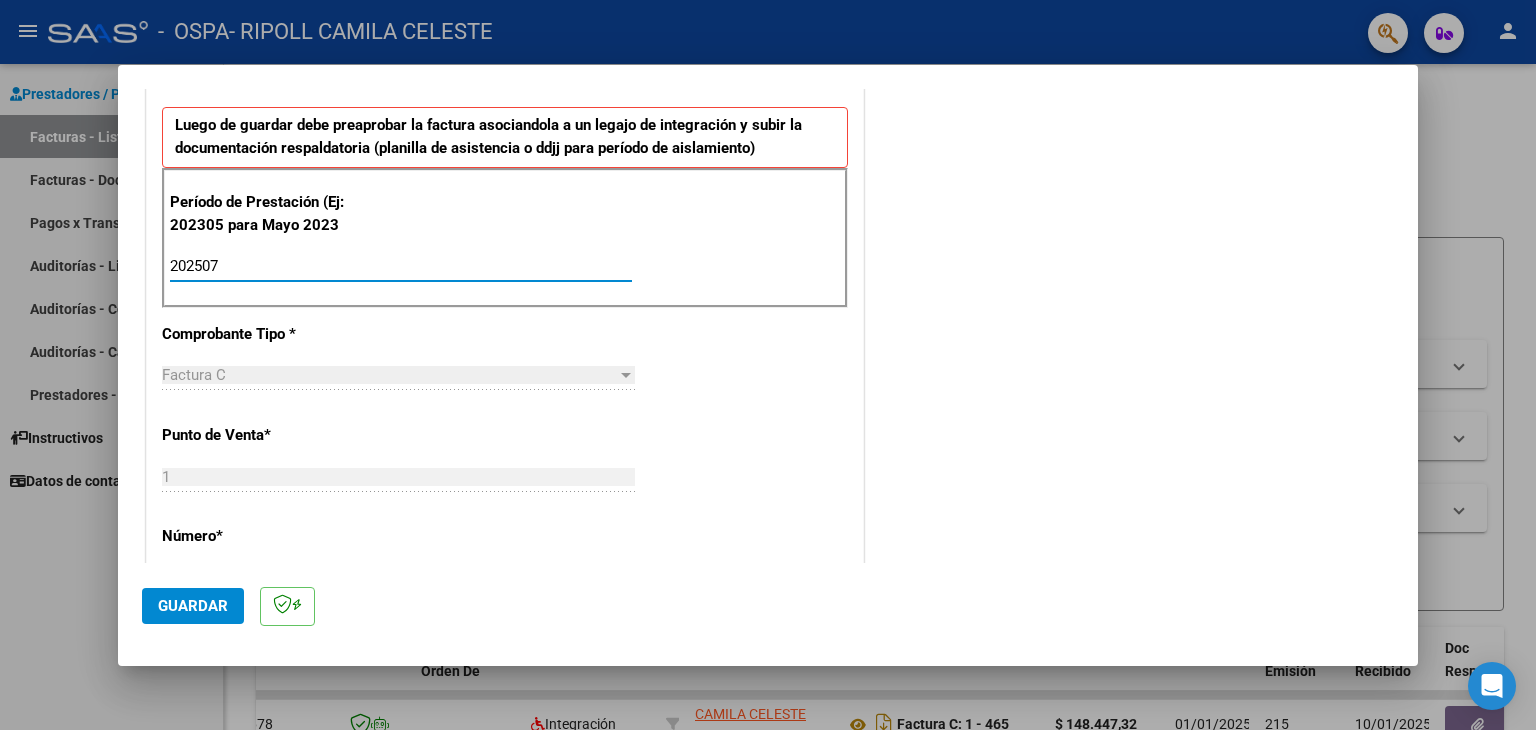type on "202507" 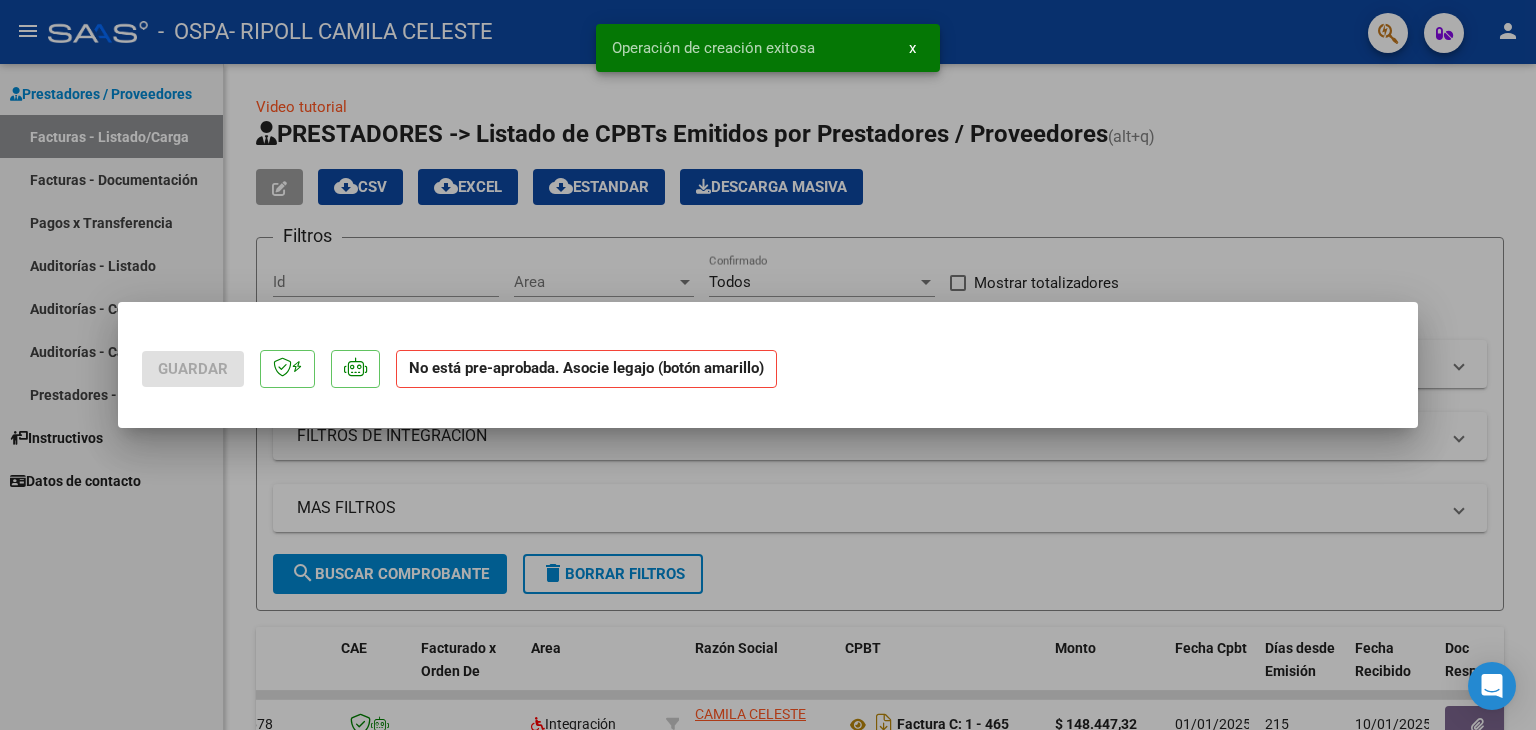 scroll, scrollTop: 0, scrollLeft: 0, axis: both 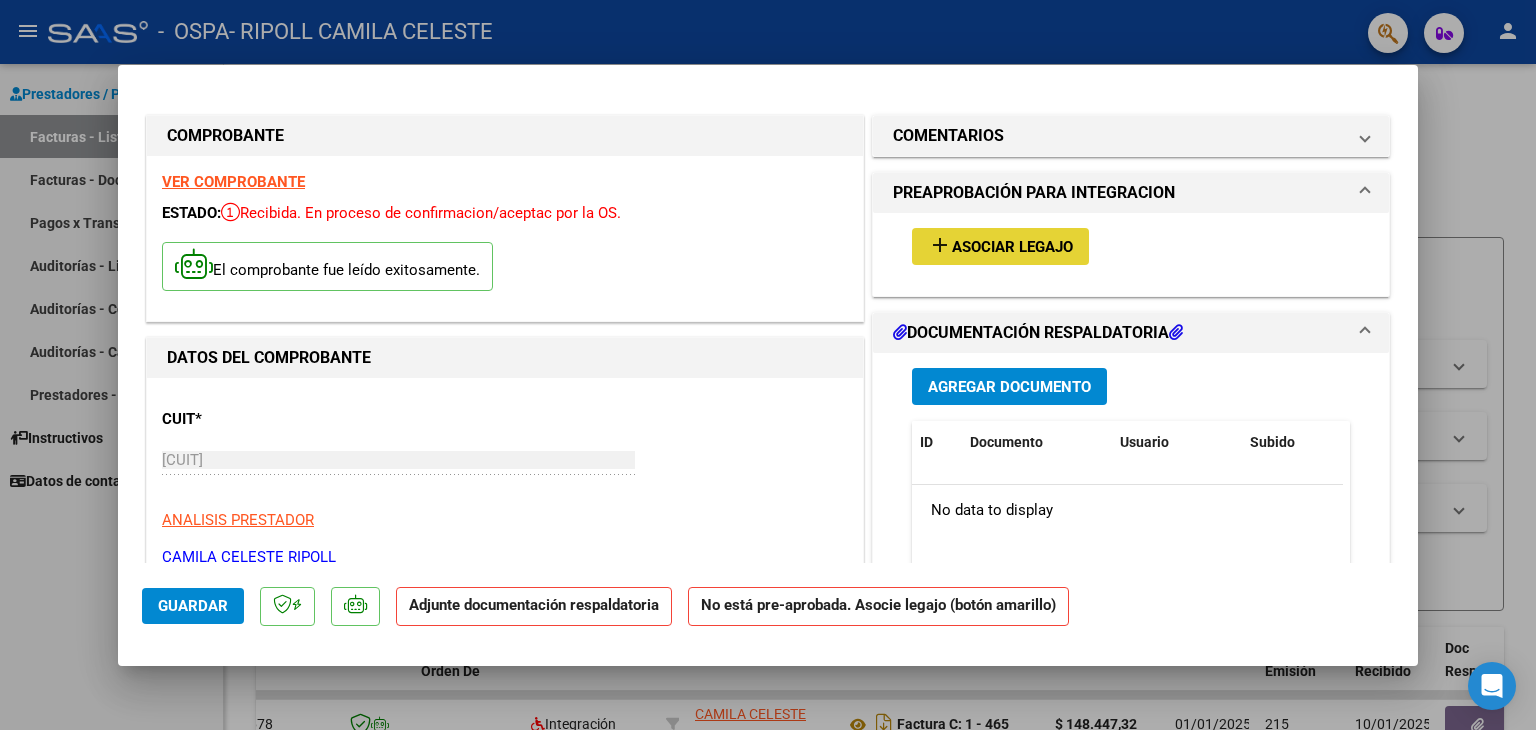 click on "Asociar Legajo" at bounding box center [1012, 247] 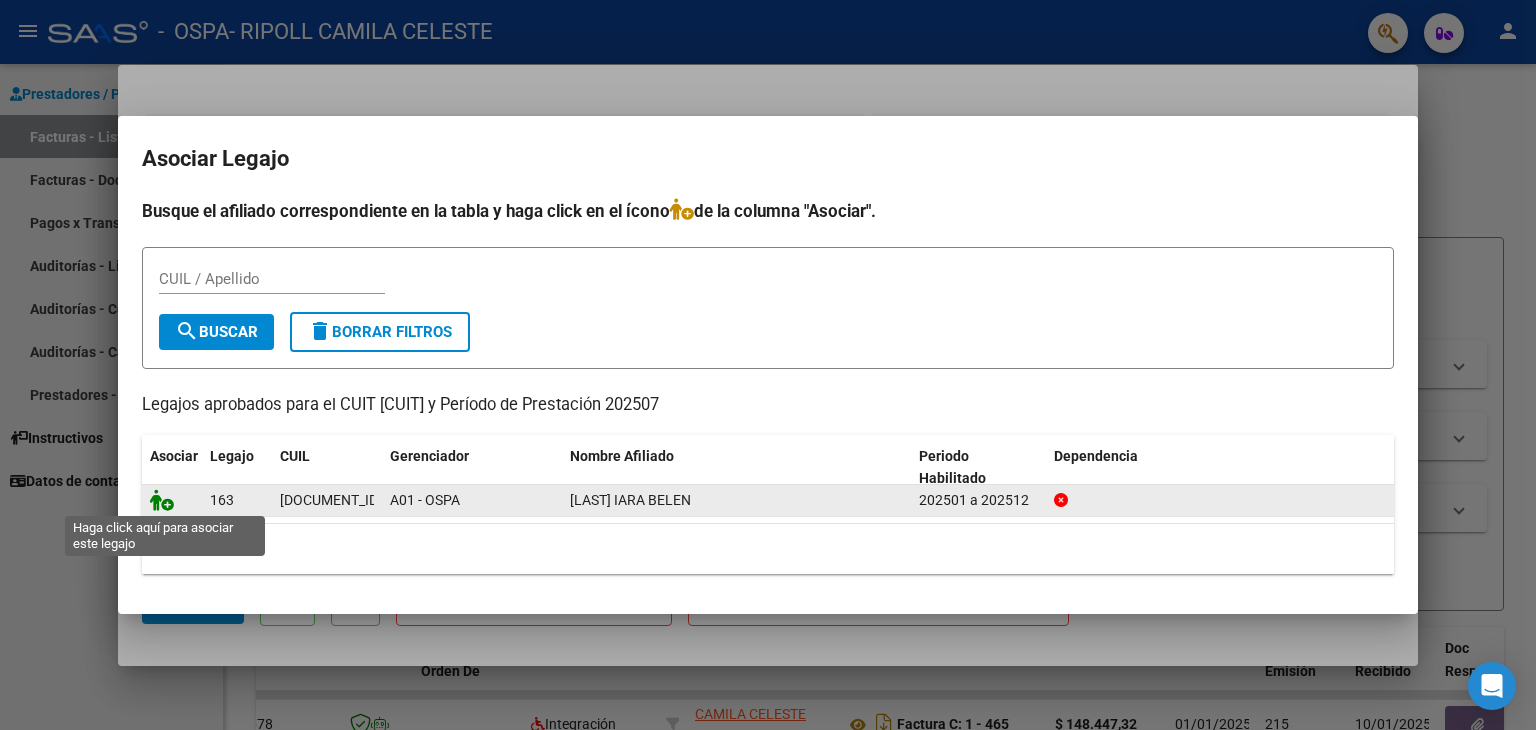 click 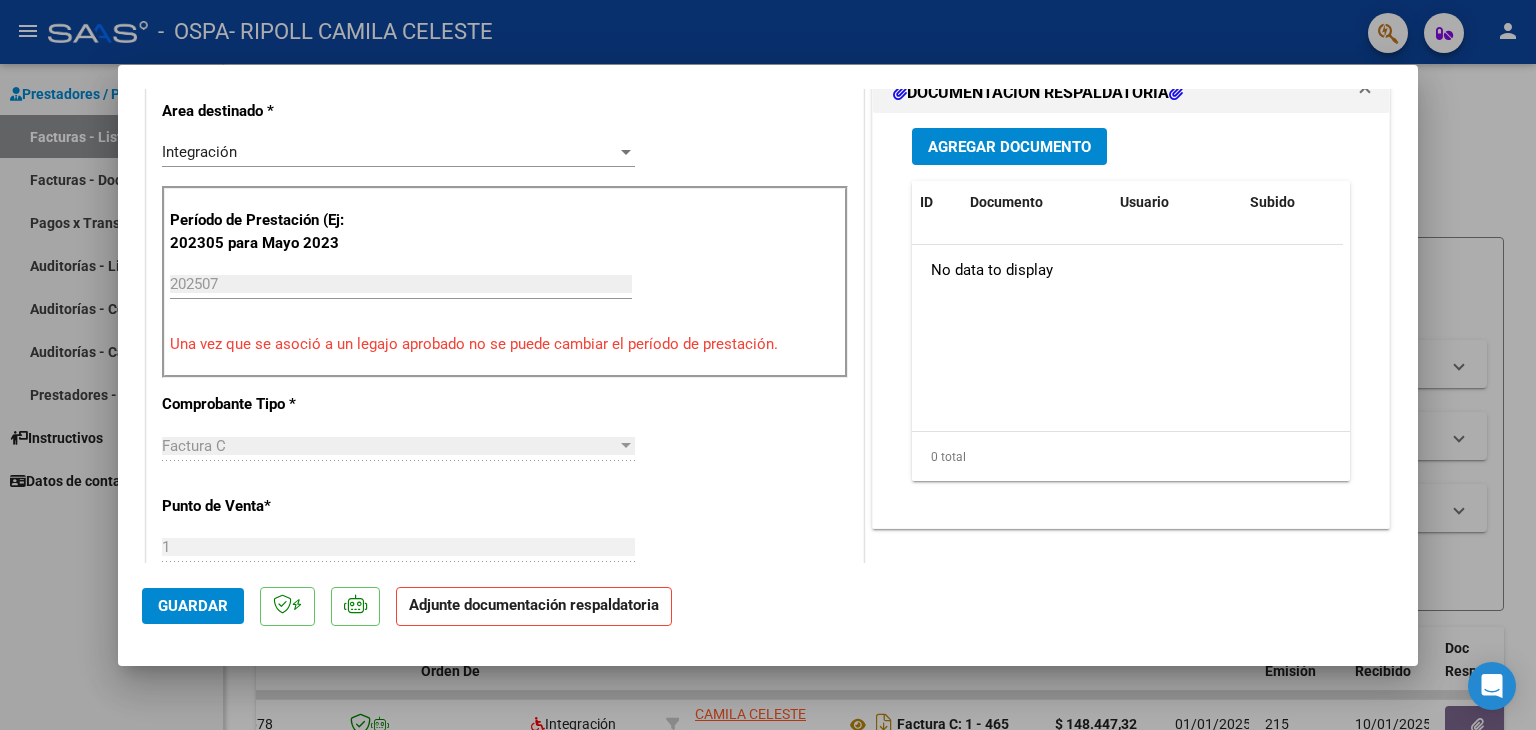 scroll, scrollTop: 502, scrollLeft: 0, axis: vertical 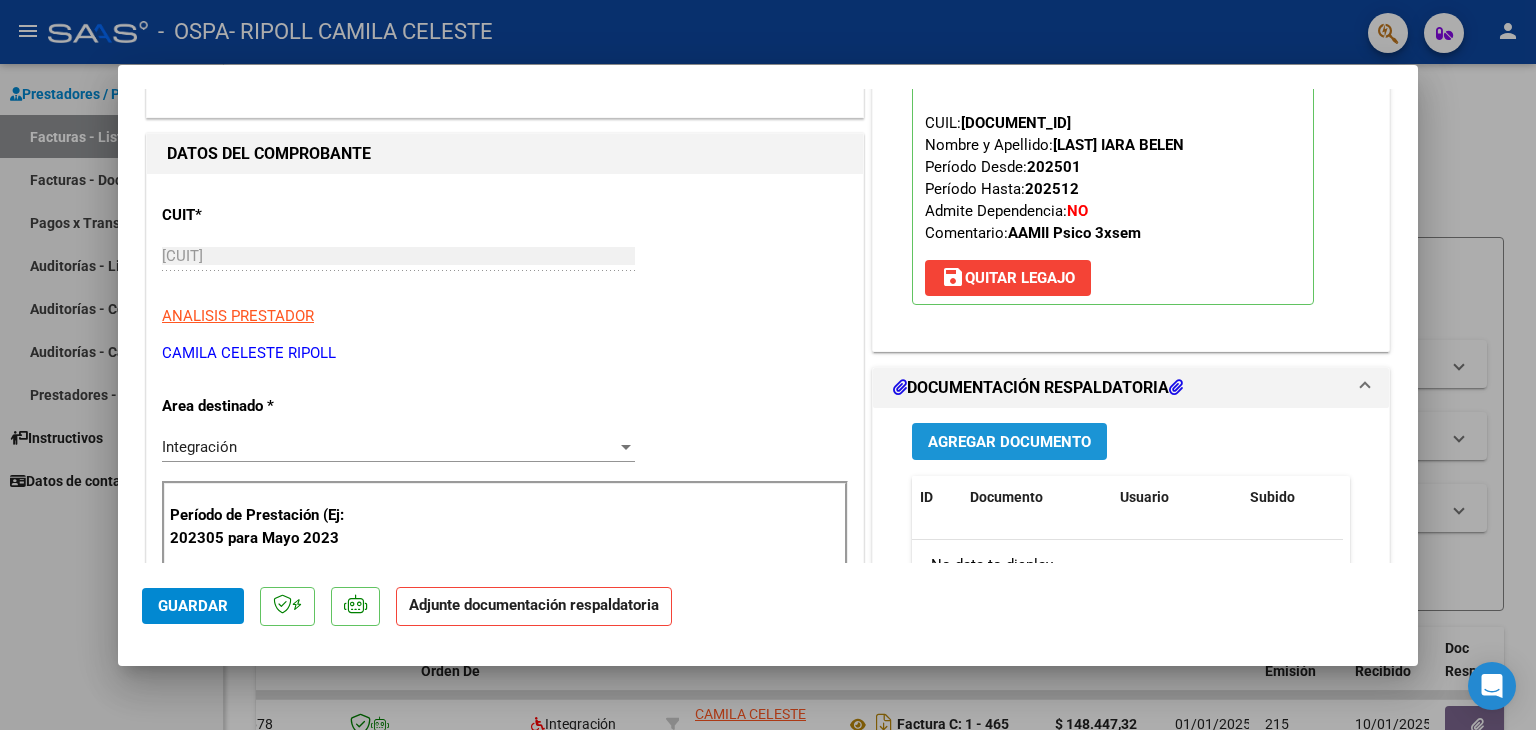 click on "Agregar Documento" at bounding box center [1009, 442] 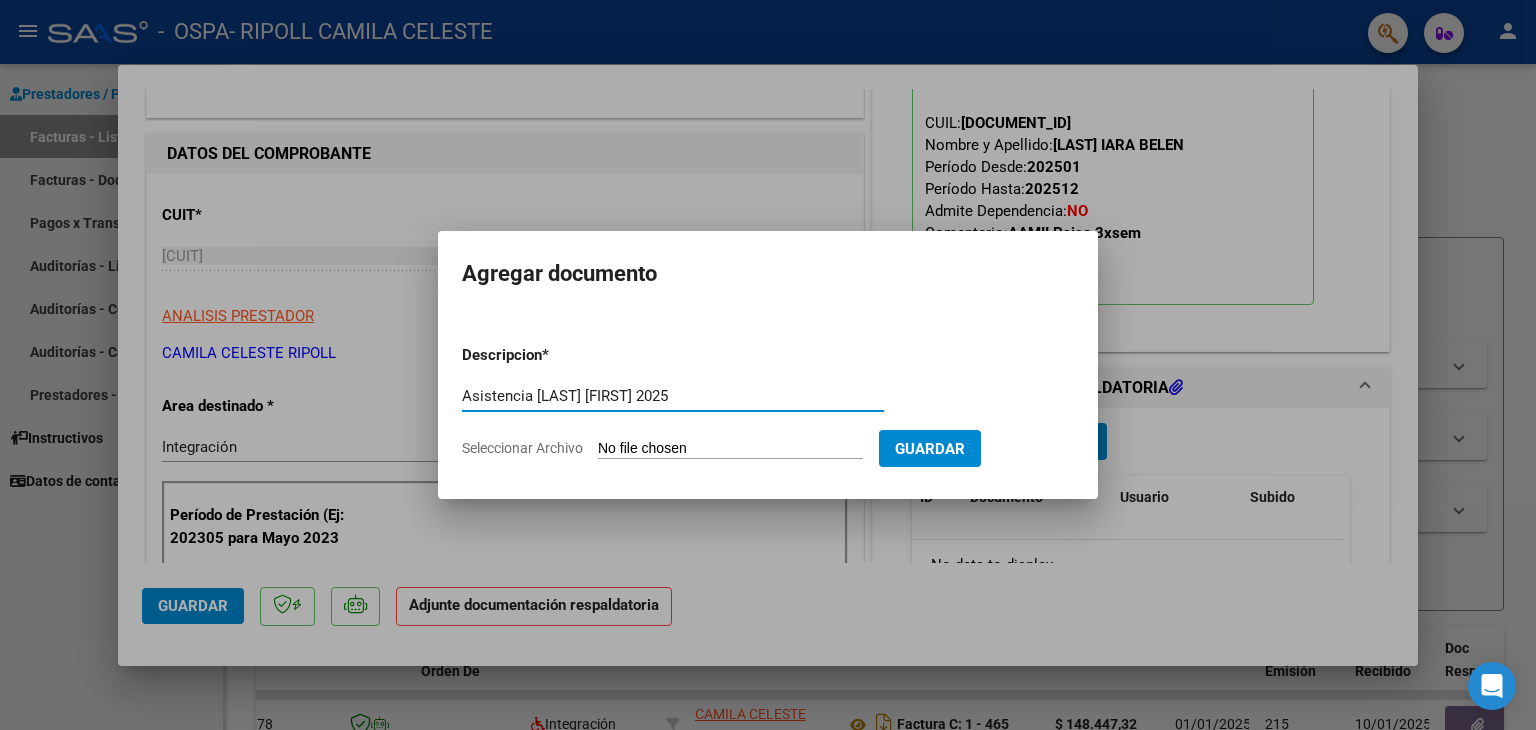 type on "Asistencia [LAST] [FIRST] 2025" 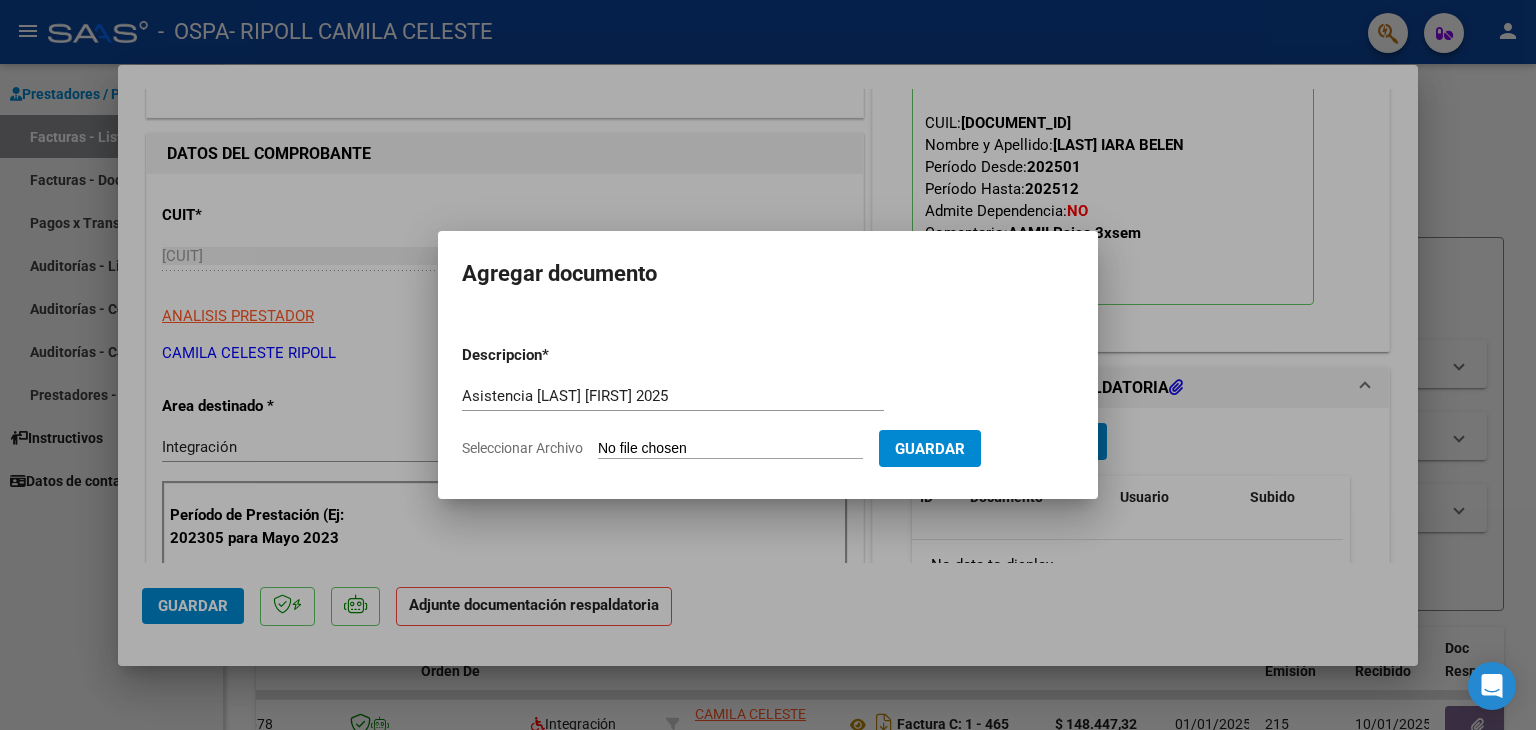 click on "Seleccionar Archivo" 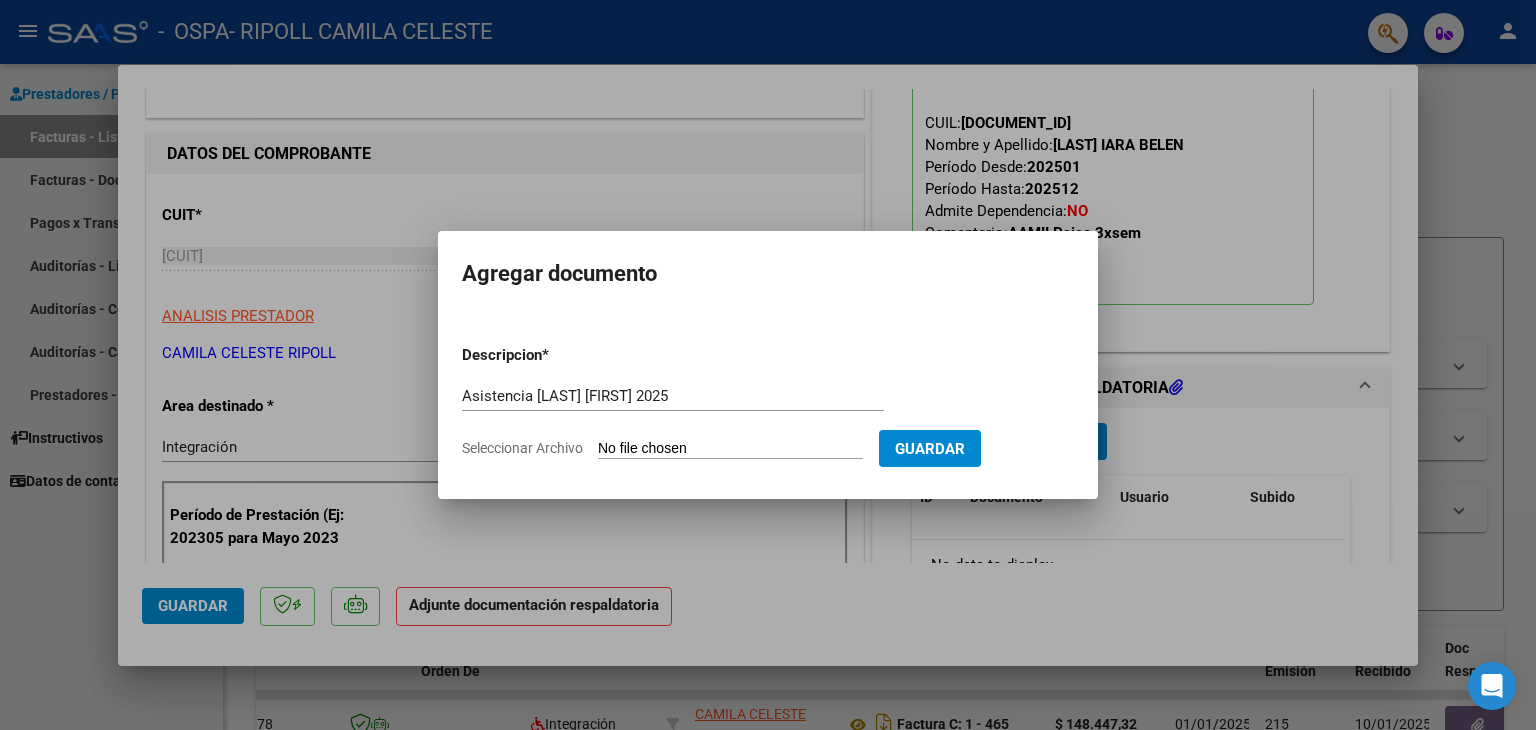 type on "C:\fakepath\Asistencia [LAST] [FIRST] 25.pdf" 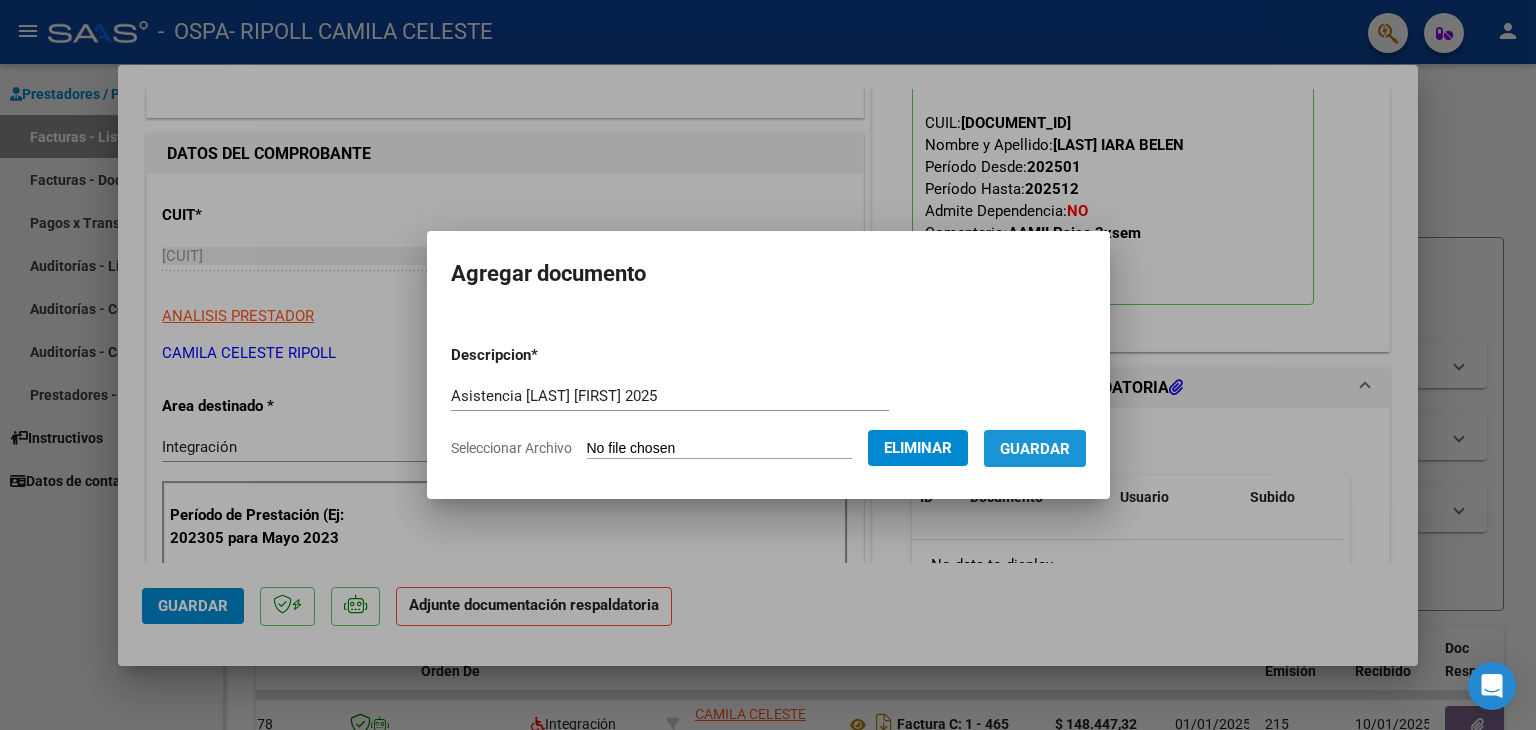 click on "Guardar" at bounding box center (1035, 449) 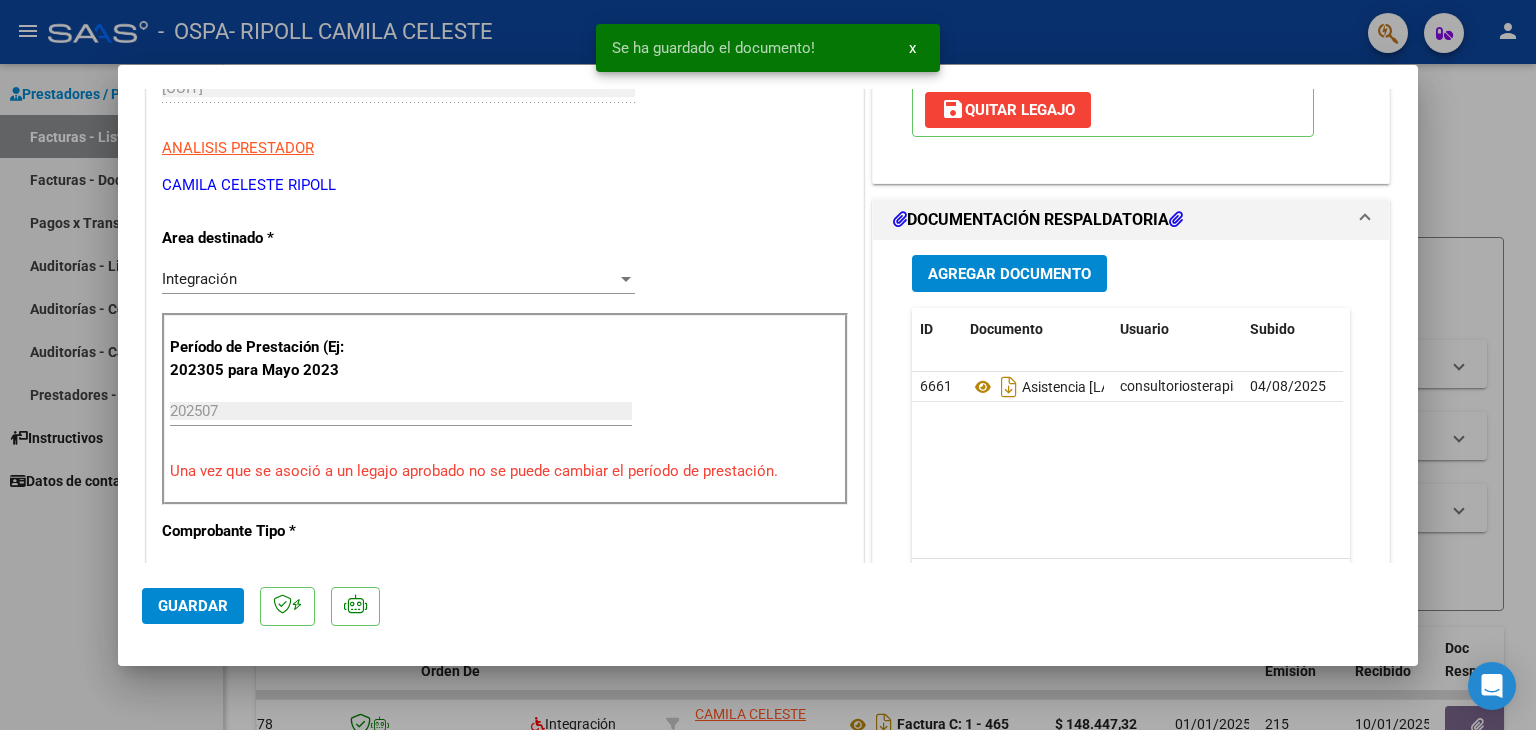 scroll, scrollTop: 372, scrollLeft: 0, axis: vertical 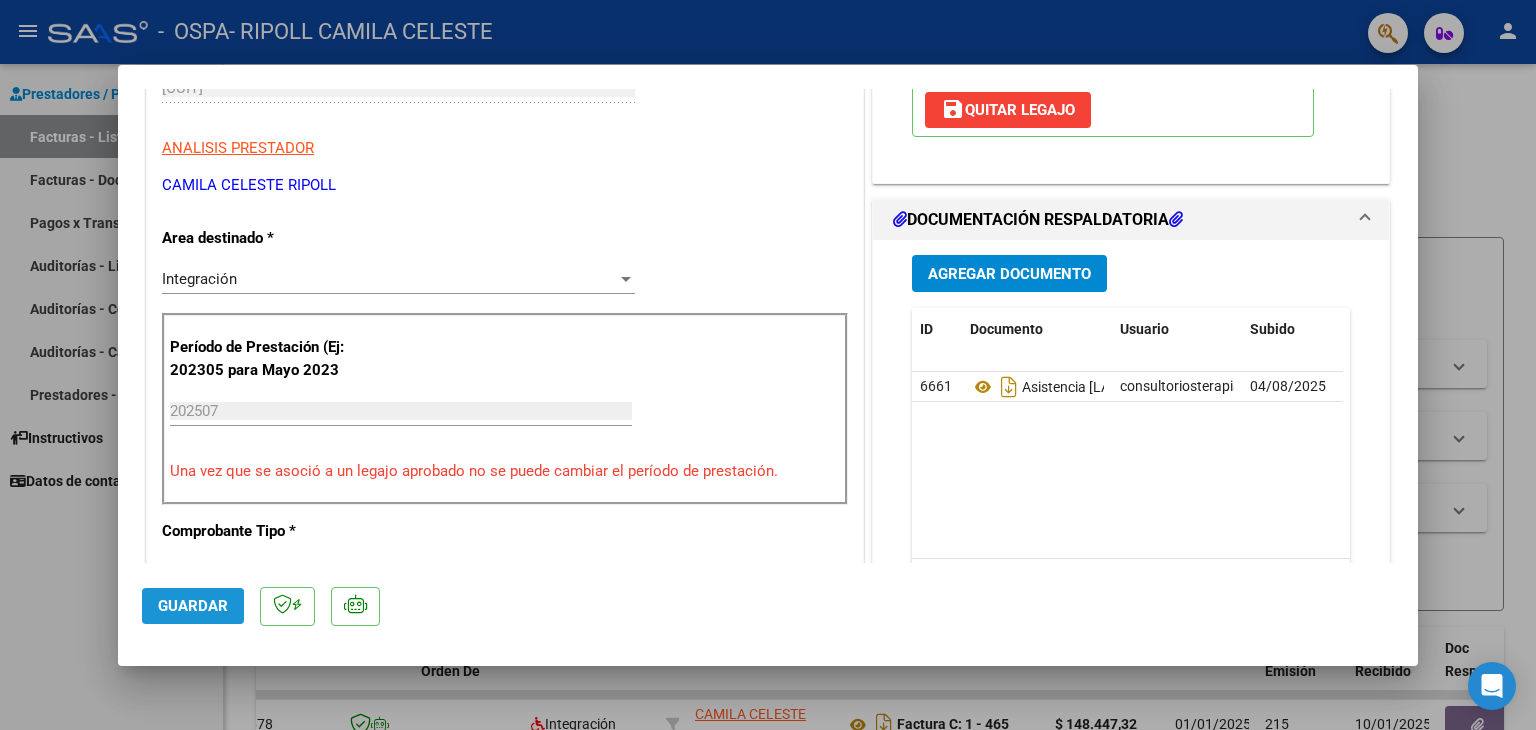 click on "Guardar" 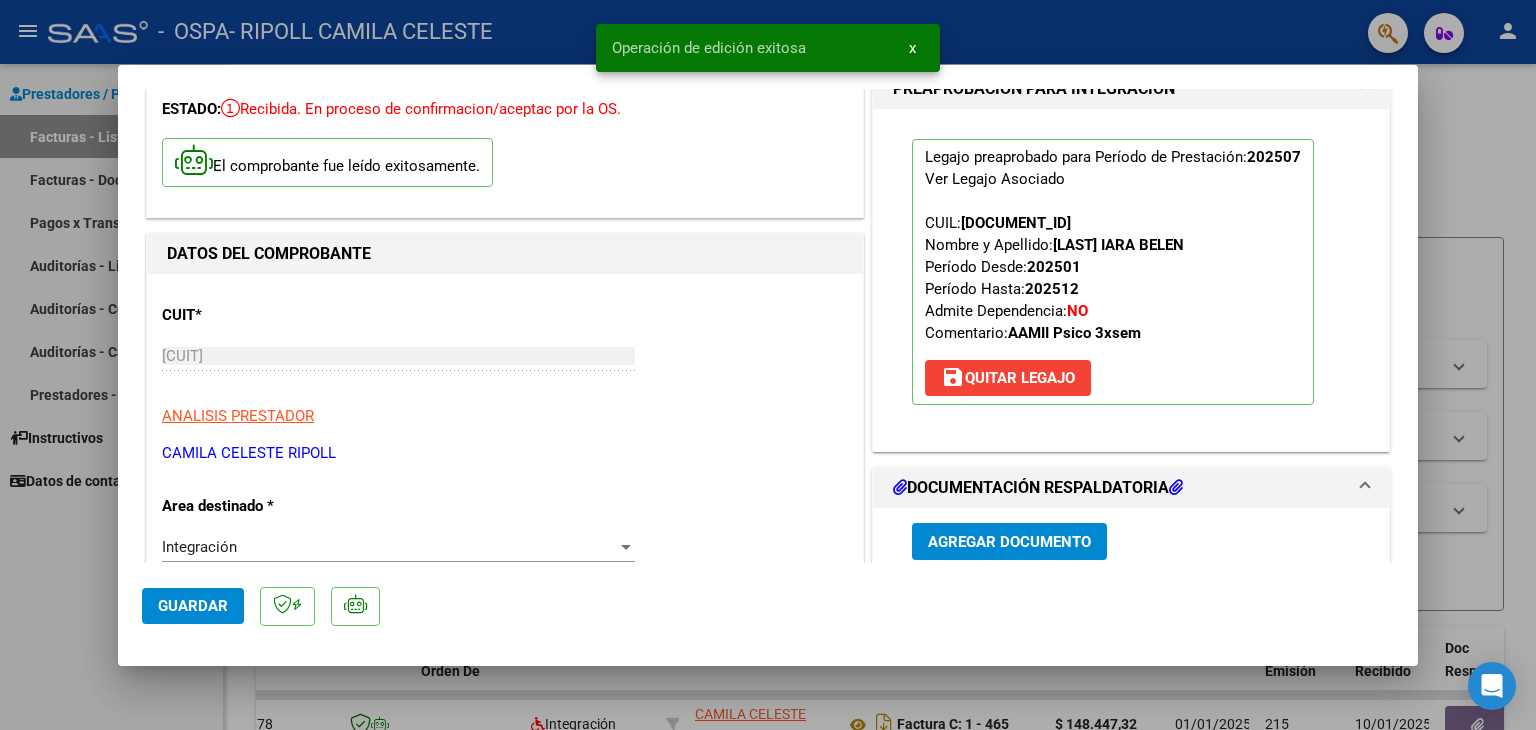 scroll, scrollTop: 0, scrollLeft: 0, axis: both 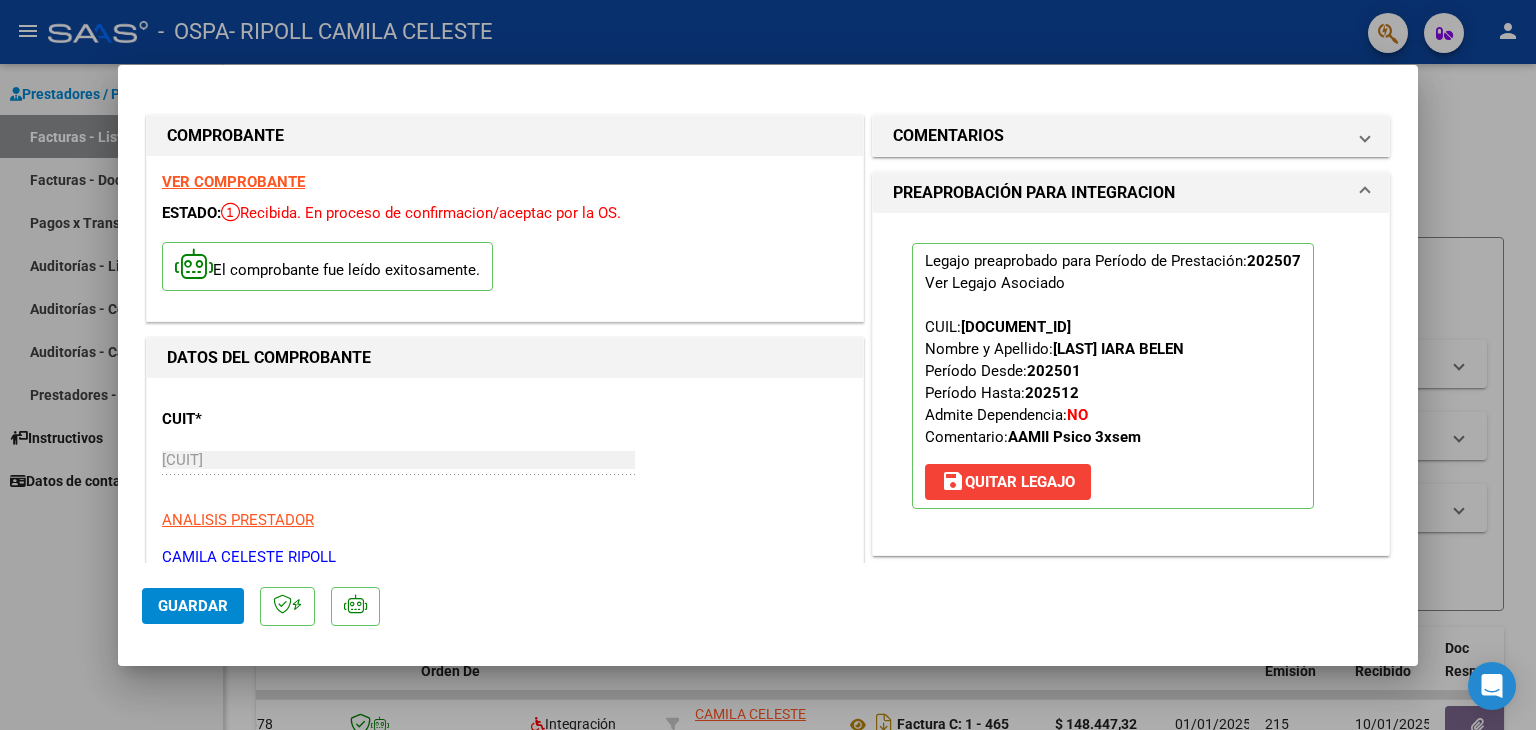 click at bounding box center (768, 365) 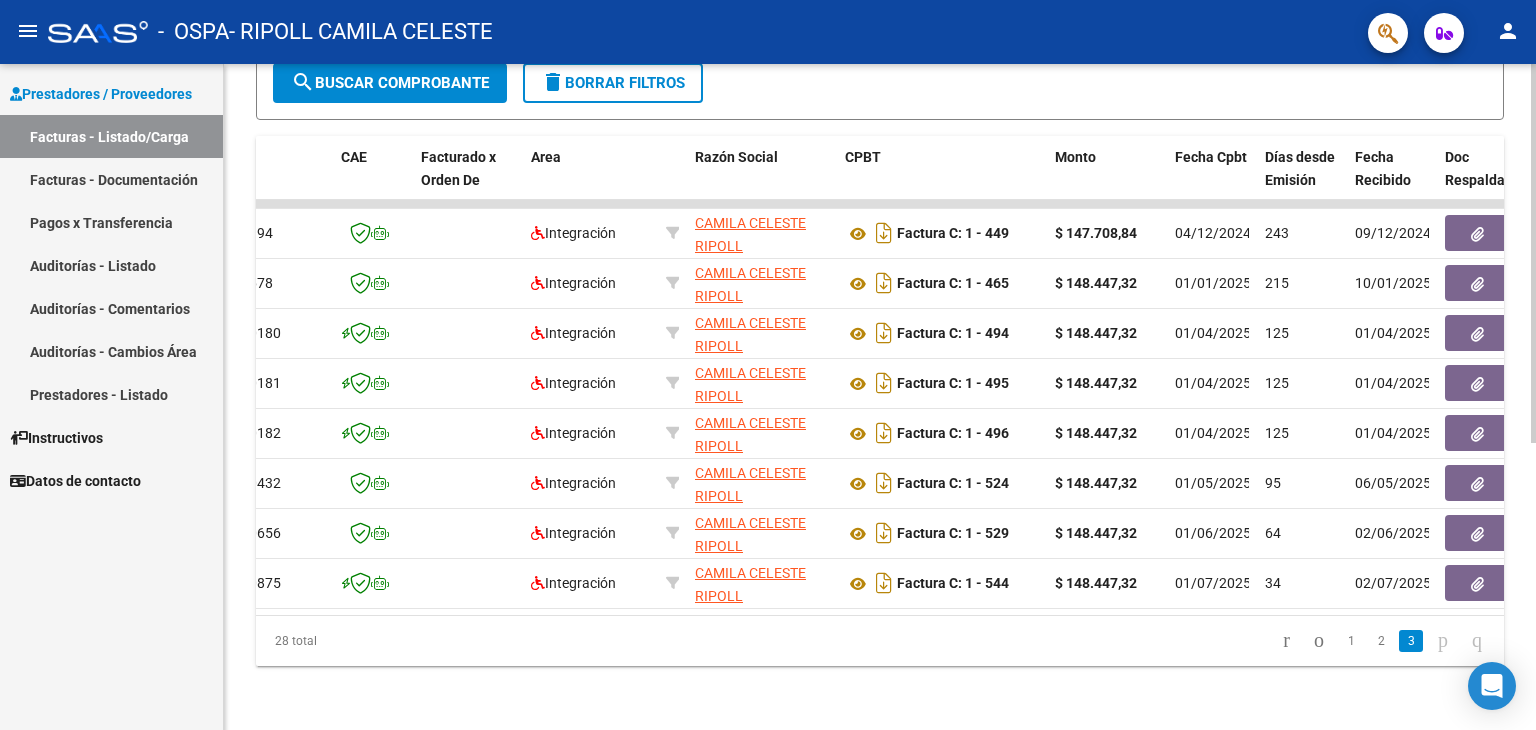 scroll, scrollTop: 504, scrollLeft: 0, axis: vertical 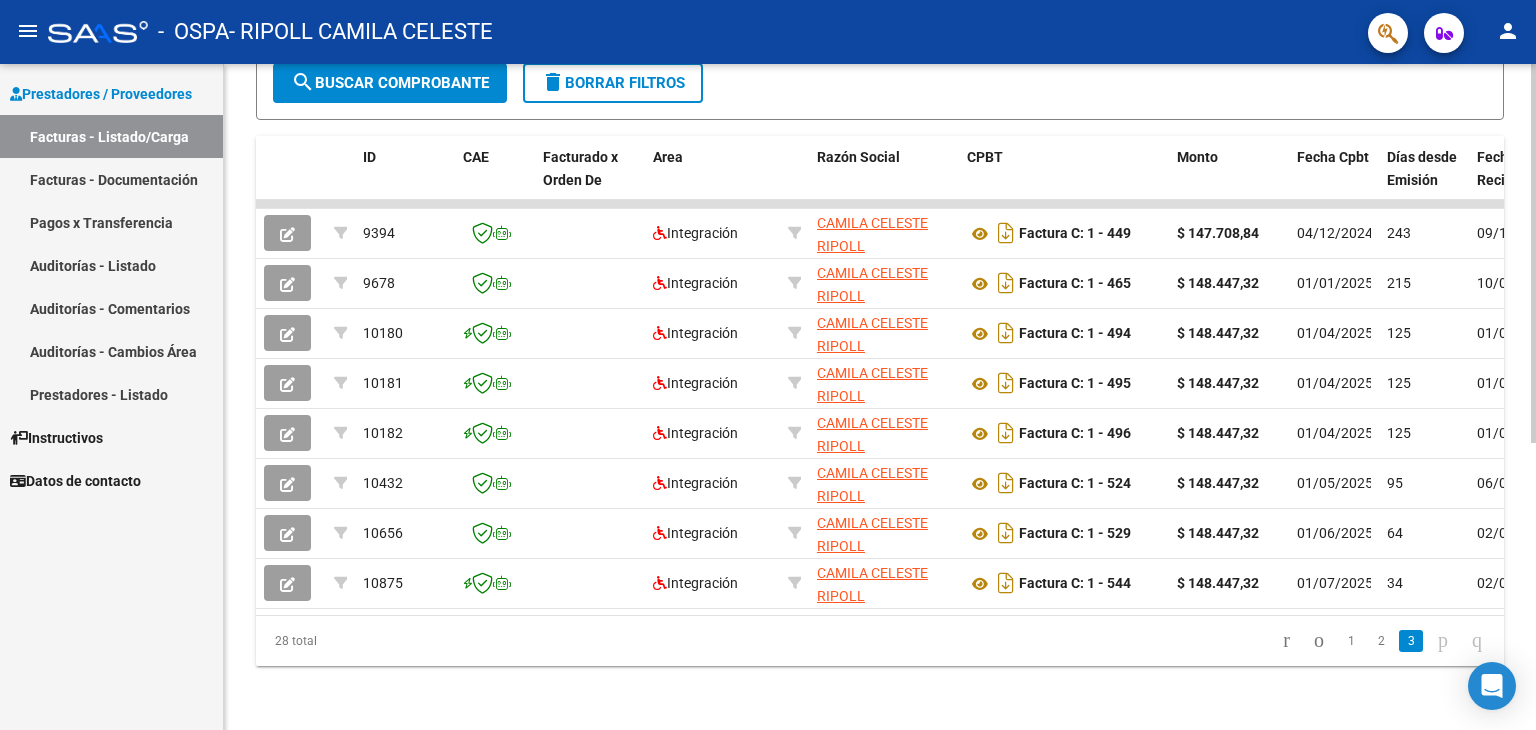 click 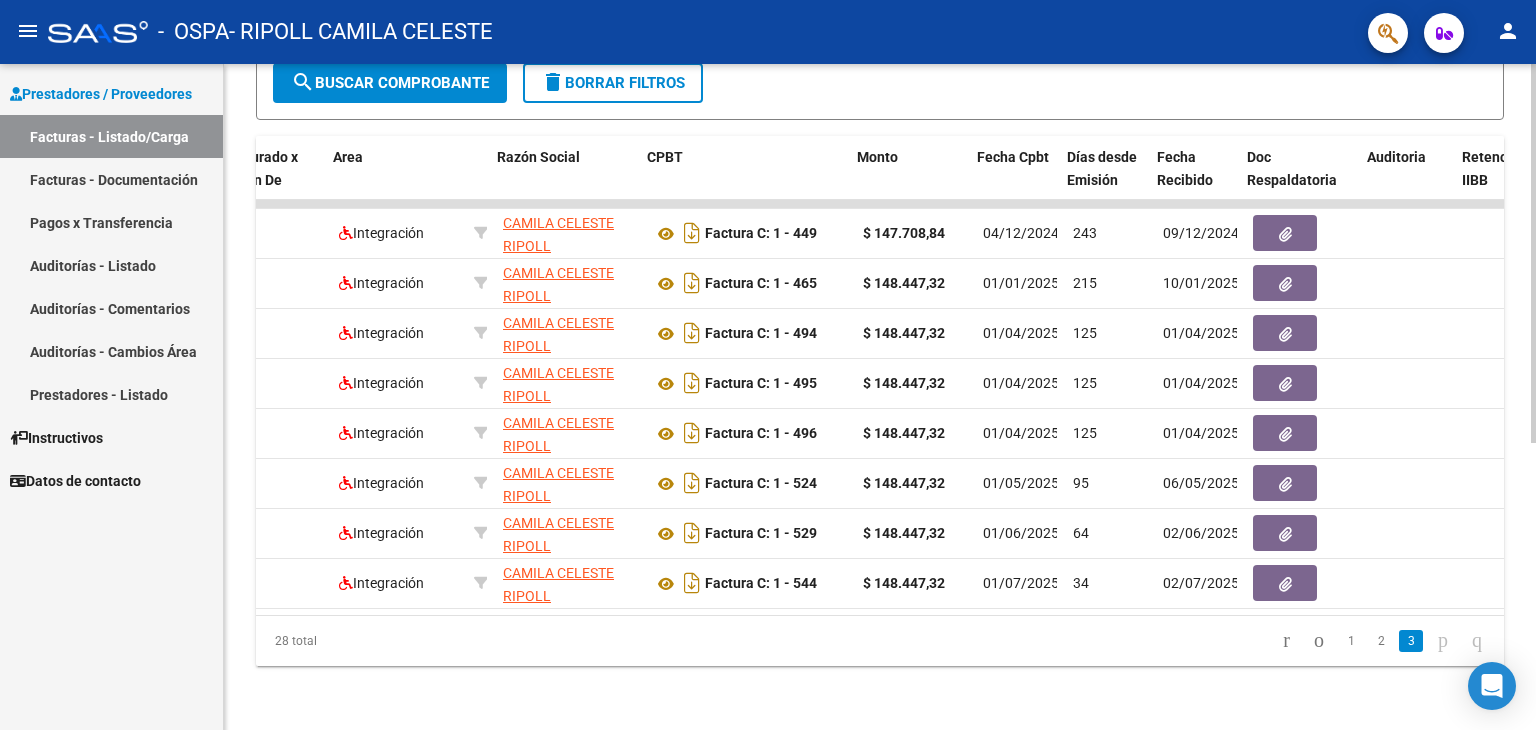 scroll, scrollTop: 0, scrollLeft: 320, axis: horizontal 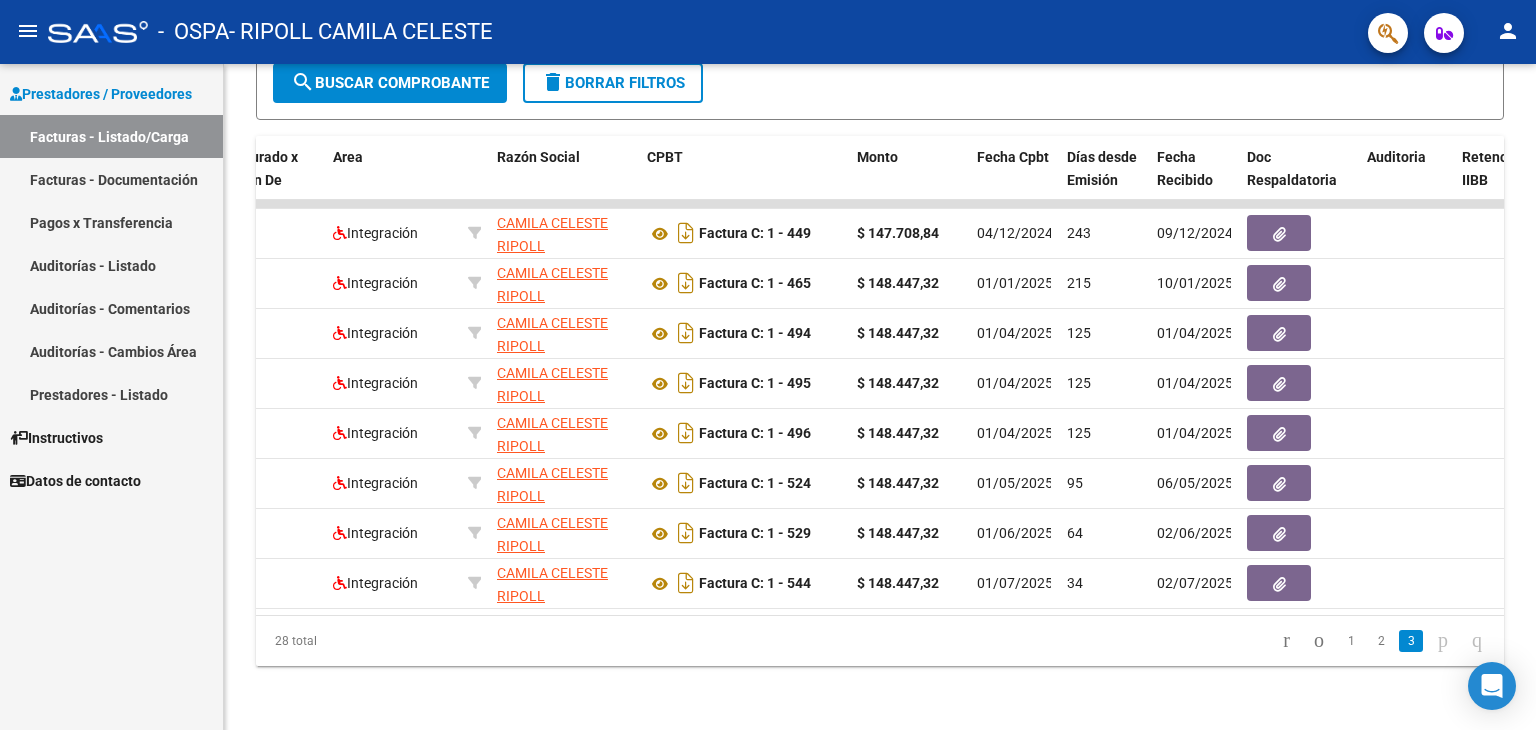 click on "Facturas - Documentación" at bounding box center [111, 179] 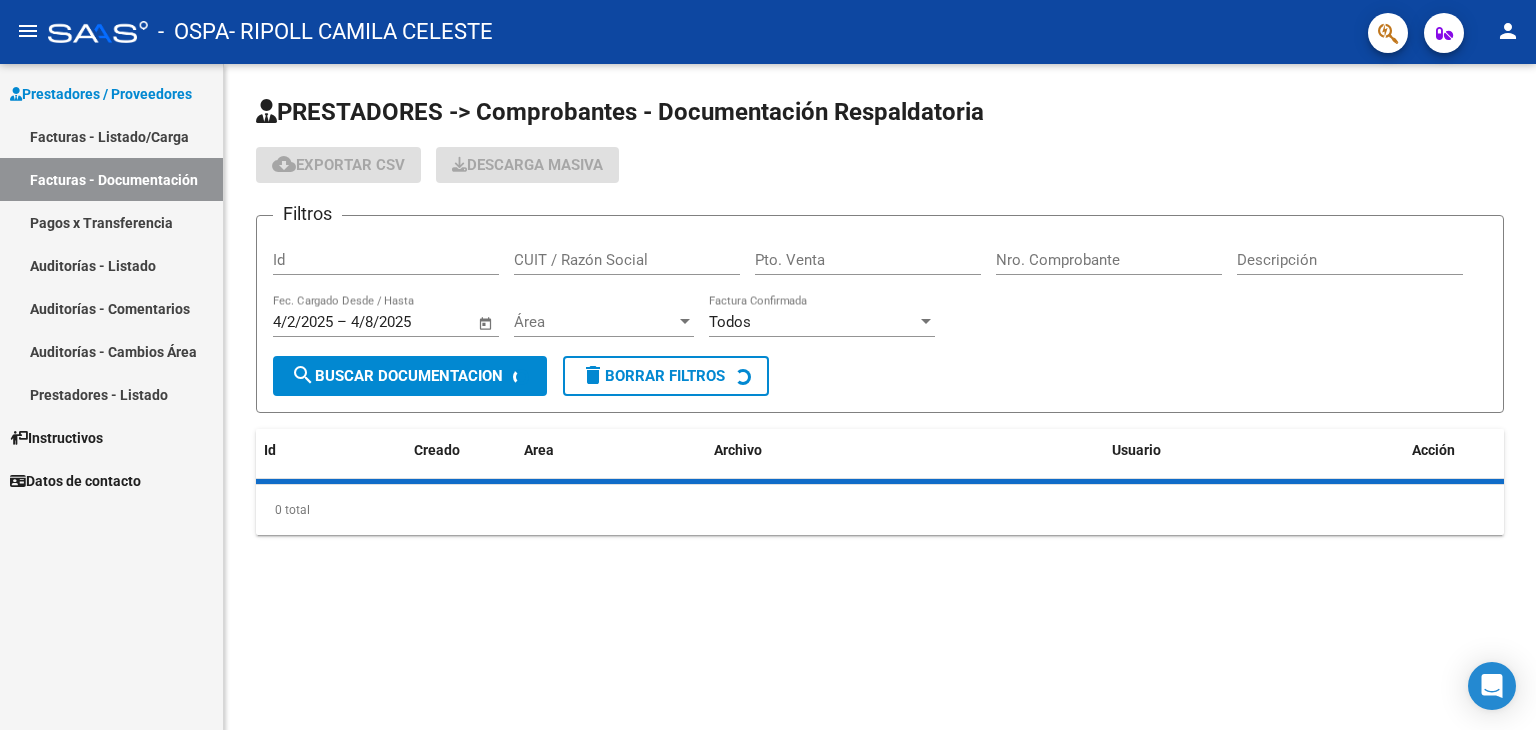scroll, scrollTop: 0, scrollLeft: 0, axis: both 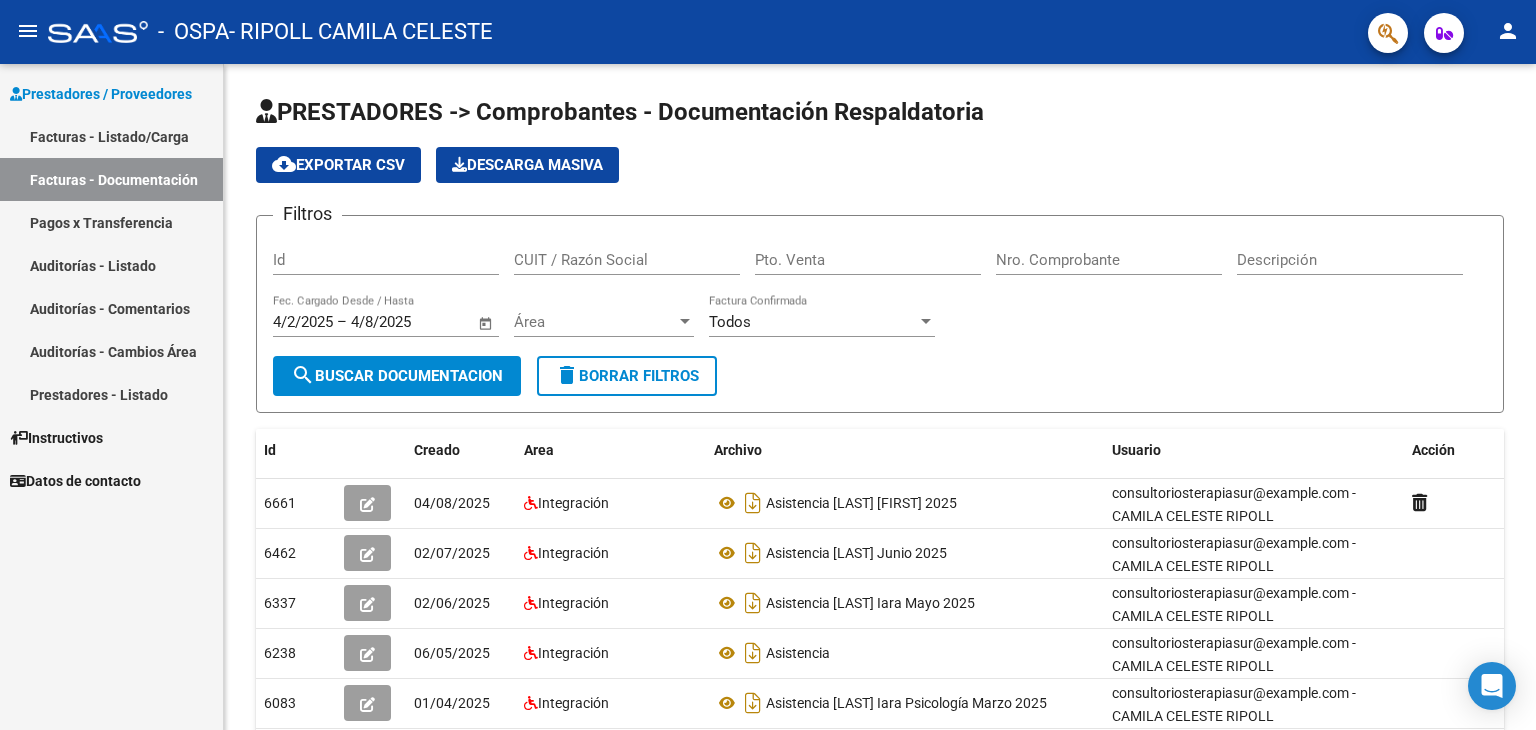 click on "Facturas - Listado/Carga" at bounding box center [111, 136] 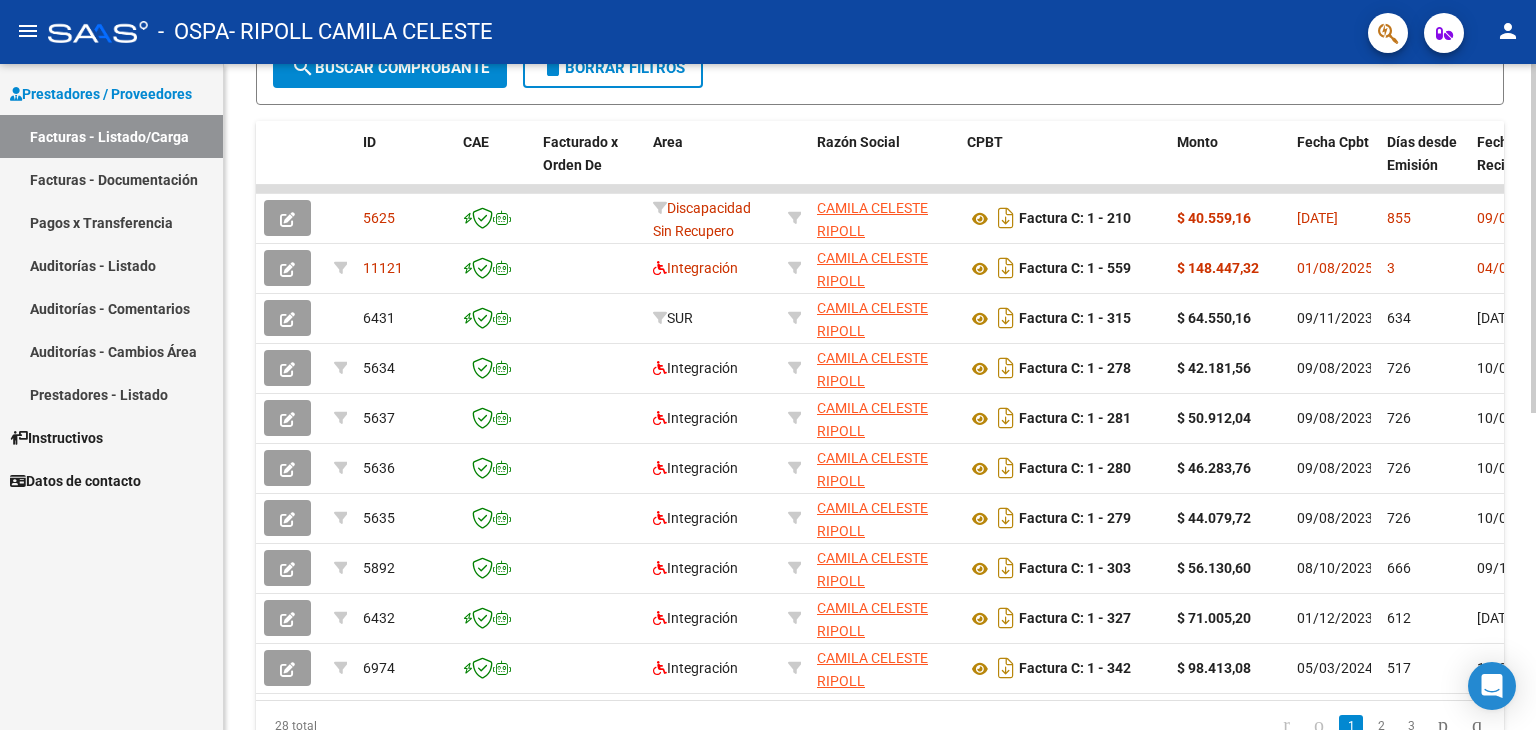 scroll, scrollTop: 508, scrollLeft: 0, axis: vertical 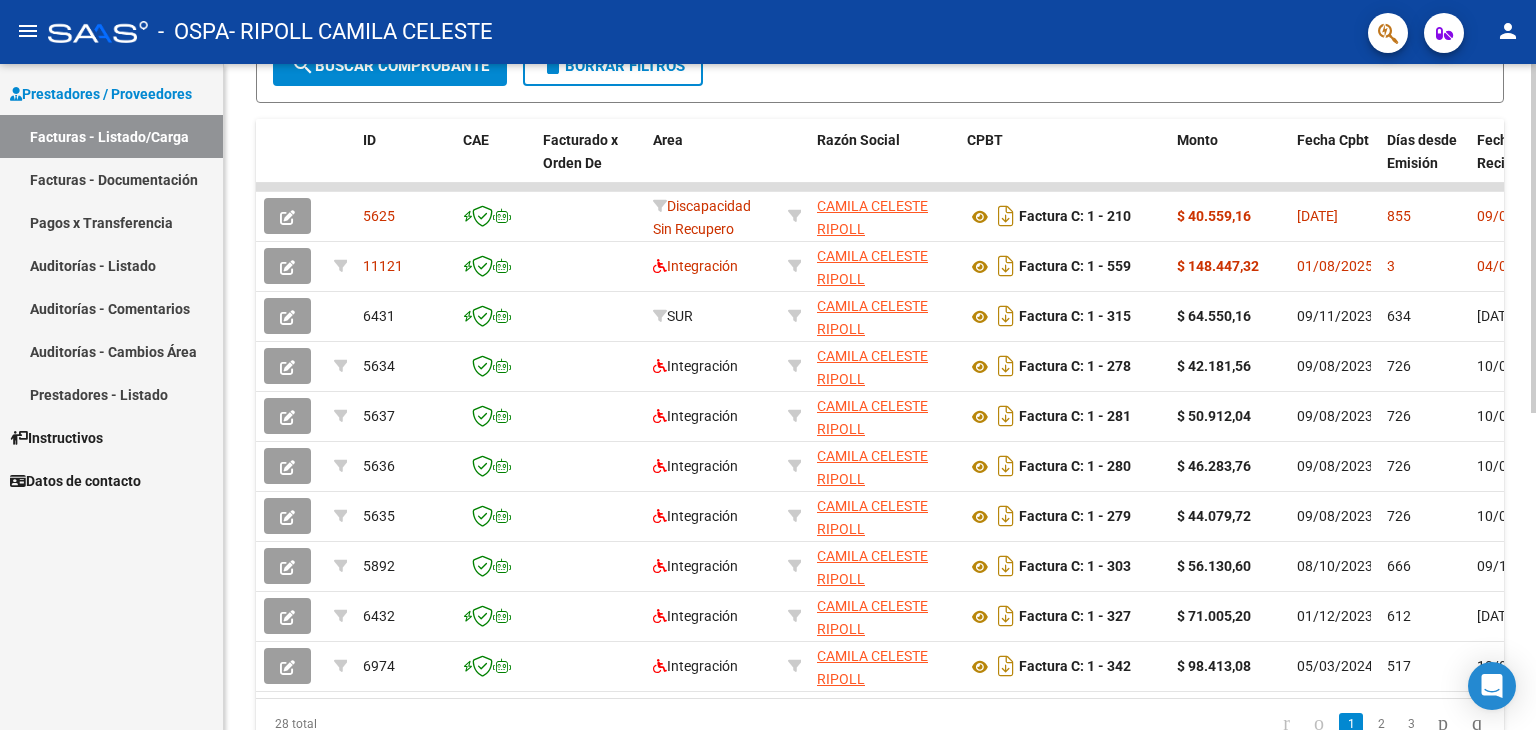 click 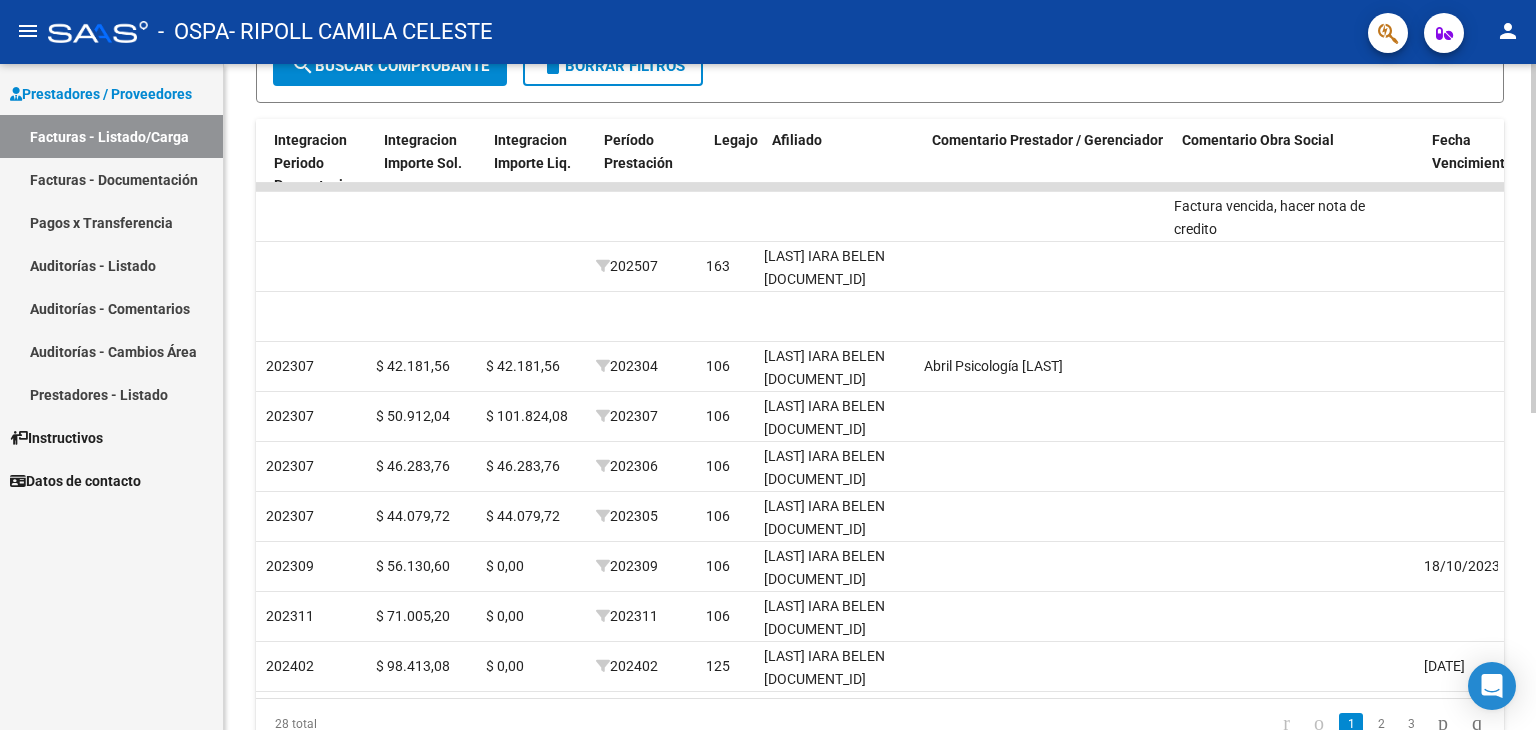 scroll, scrollTop: 0, scrollLeft: 2255, axis: horizontal 